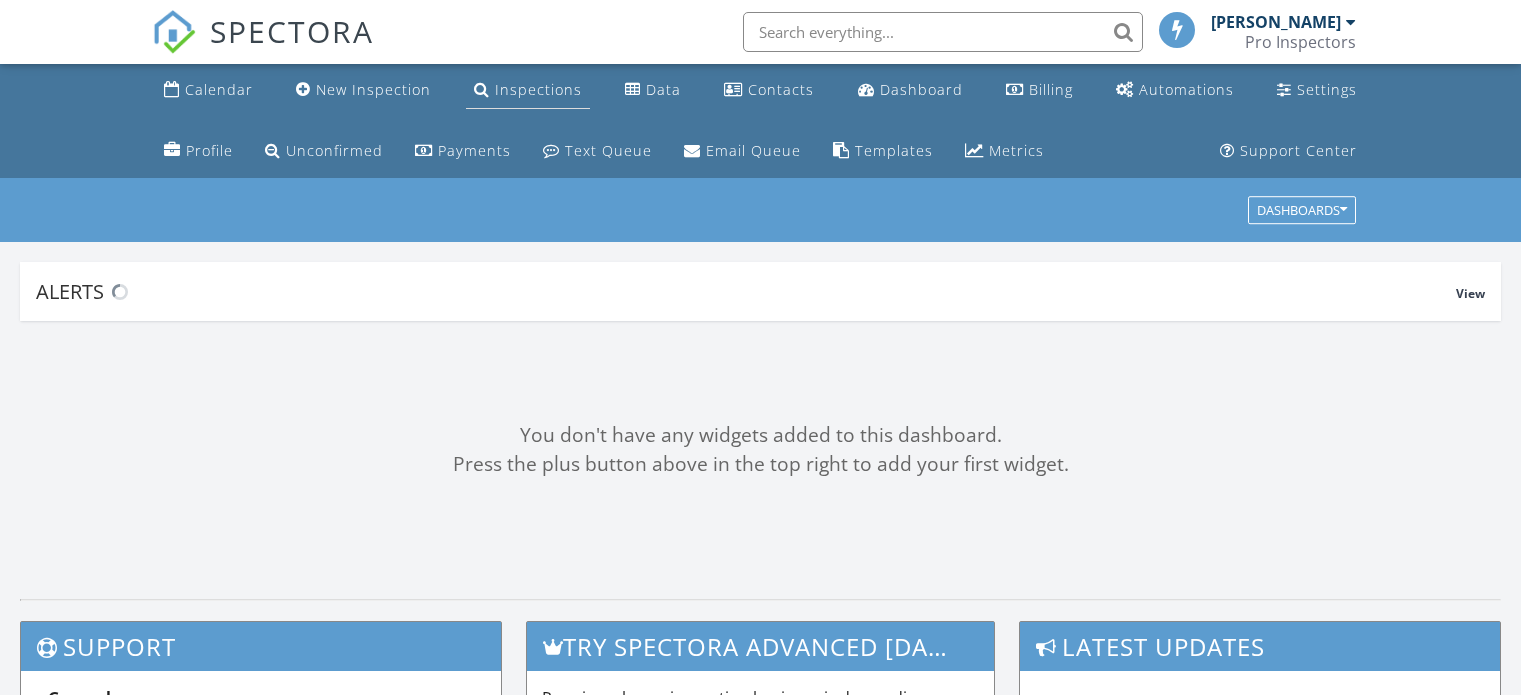 scroll, scrollTop: 0, scrollLeft: 0, axis: both 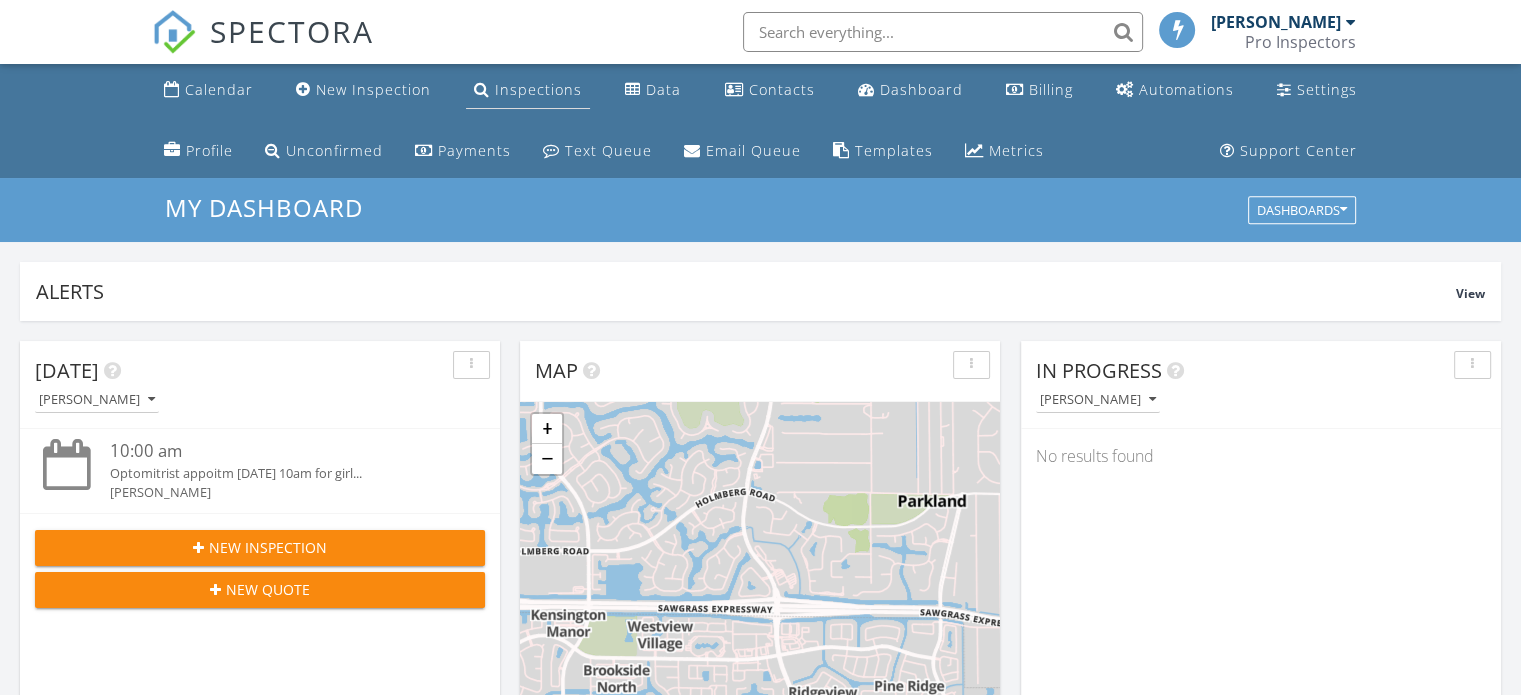 click on "Inspections" at bounding box center (528, 90) 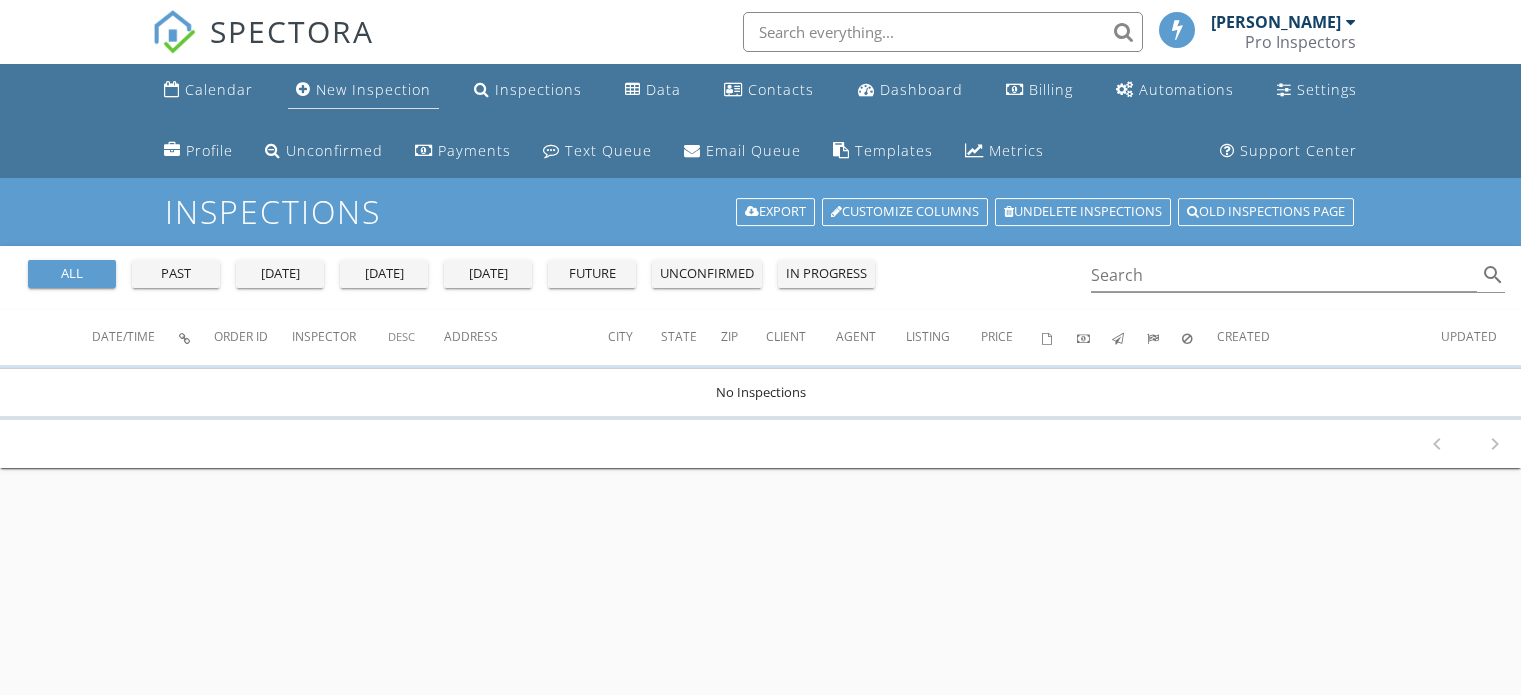 scroll, scrollTop: 0, scrollLeft: 0, axis: both 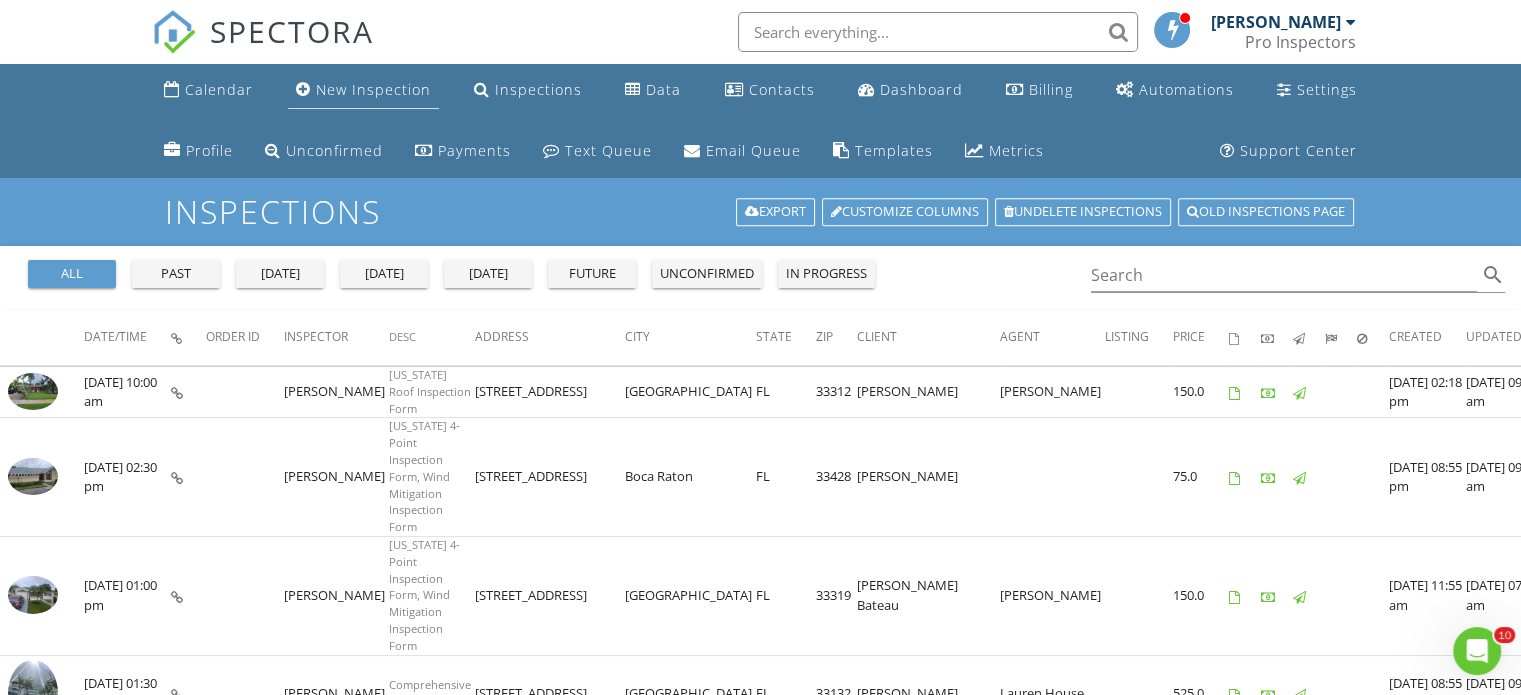 click on "New Inspection" at bounding box center (373, 89) 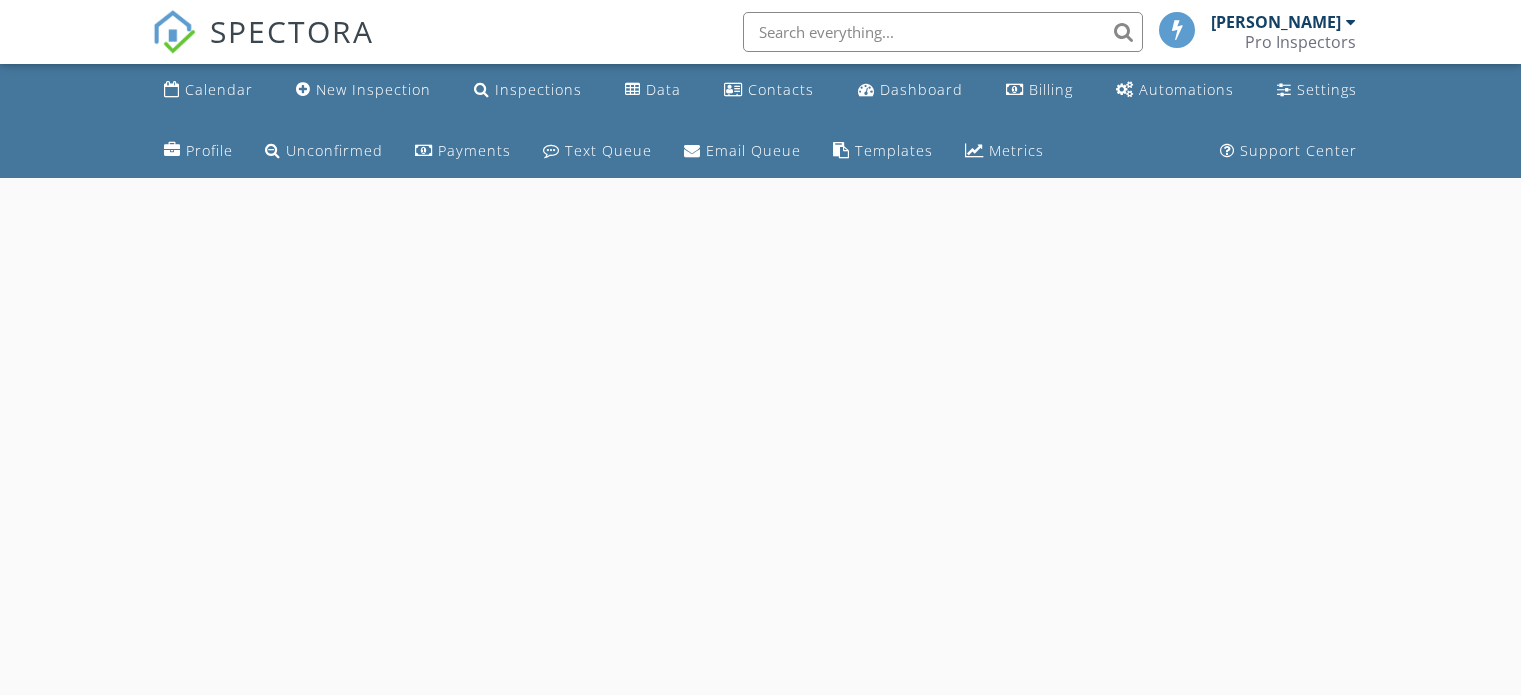 scroll, scrollTop: 0, scrollLeft: 0, axis: both 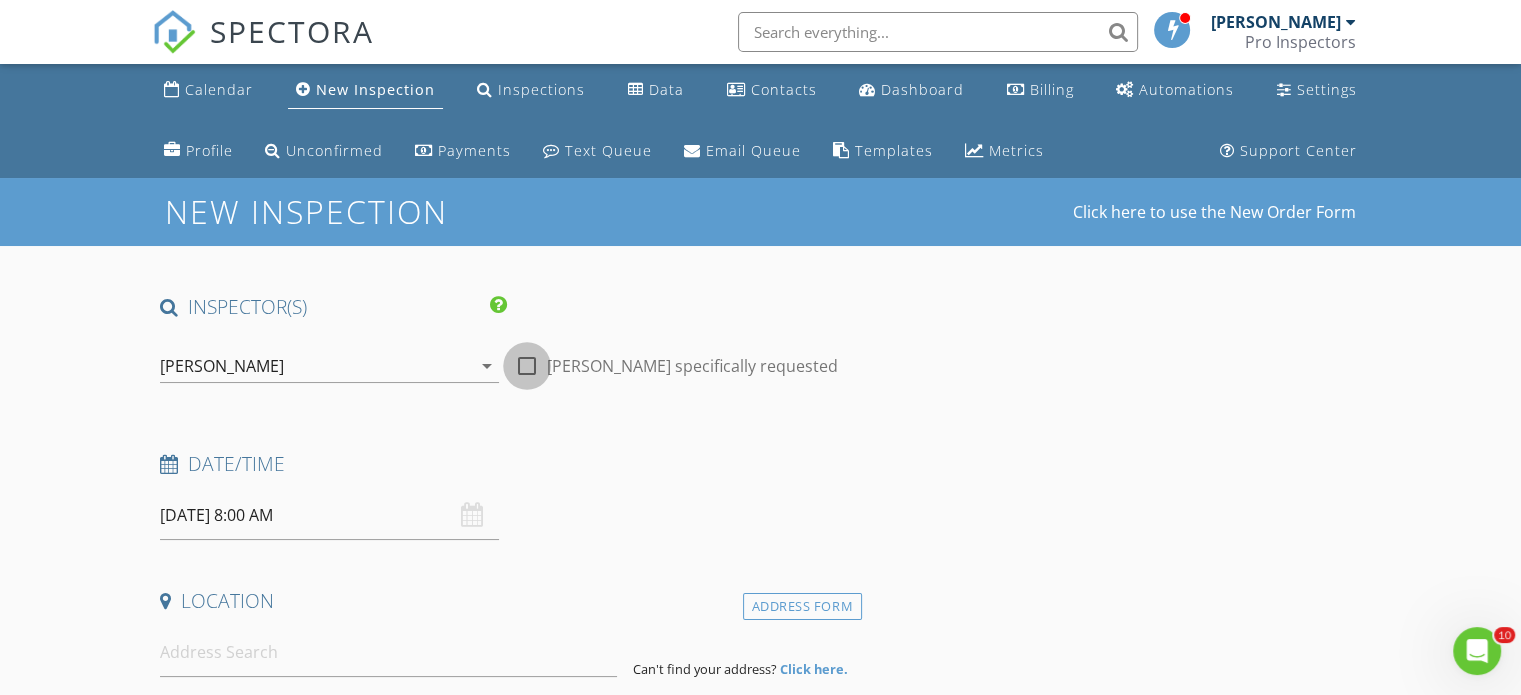 click at bounding box center (527, 366) 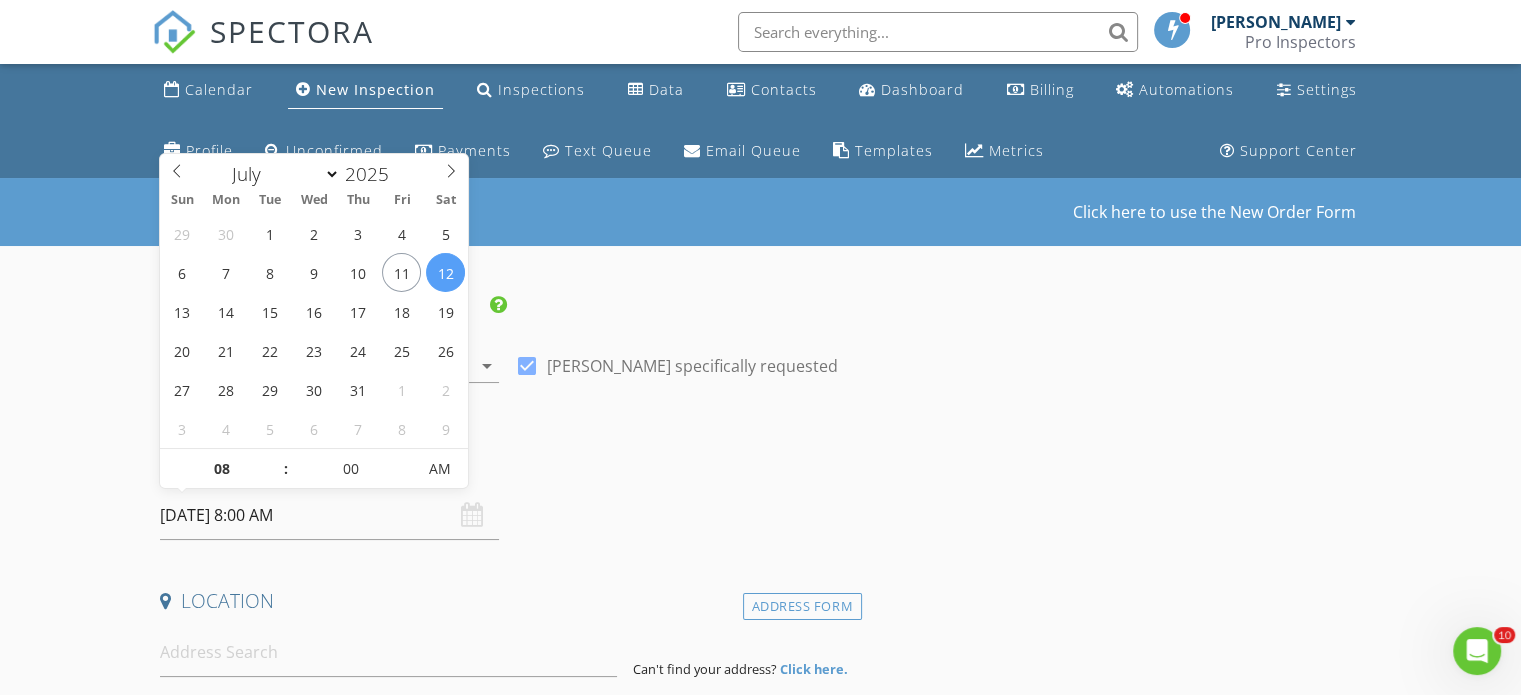 click on "07/12/2025 8:00 AM" at bounding box center (329, 515) 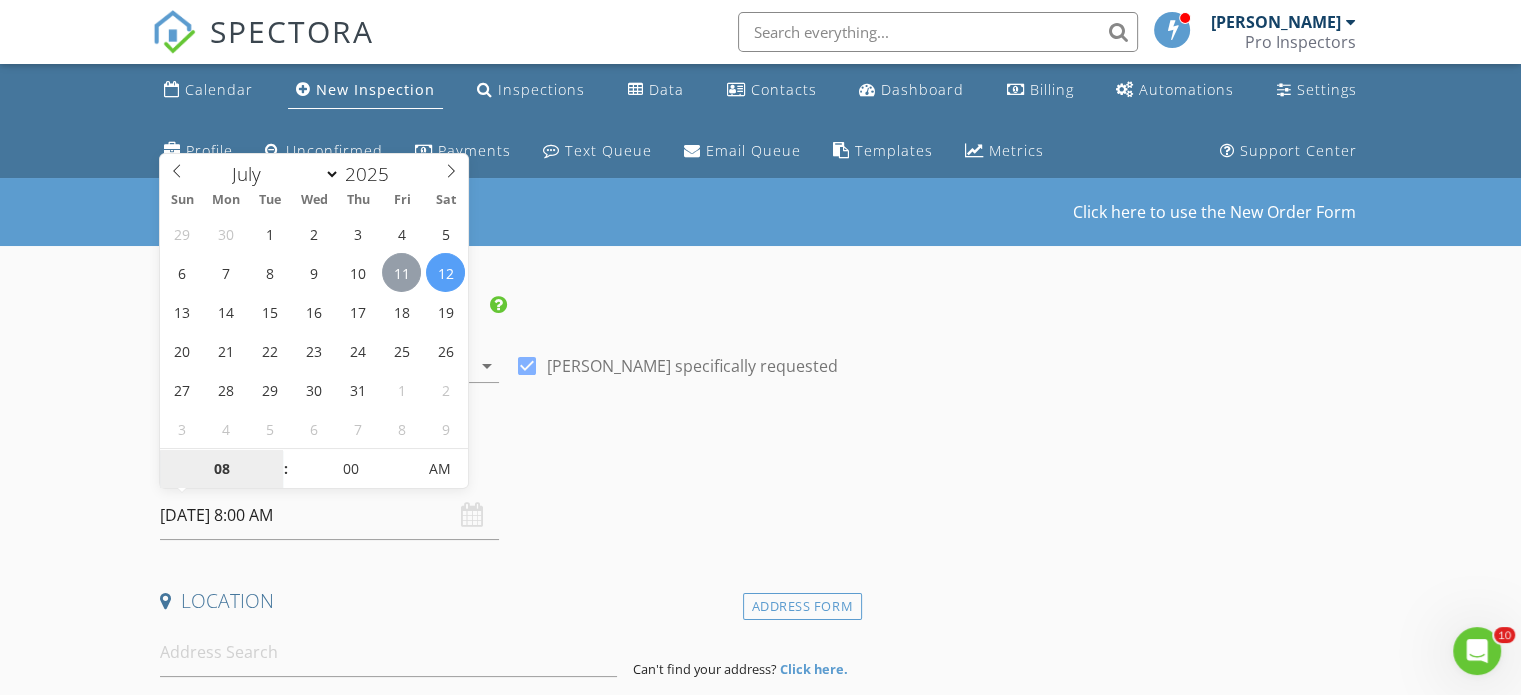 type on "07/11/2025 8:00 AM" 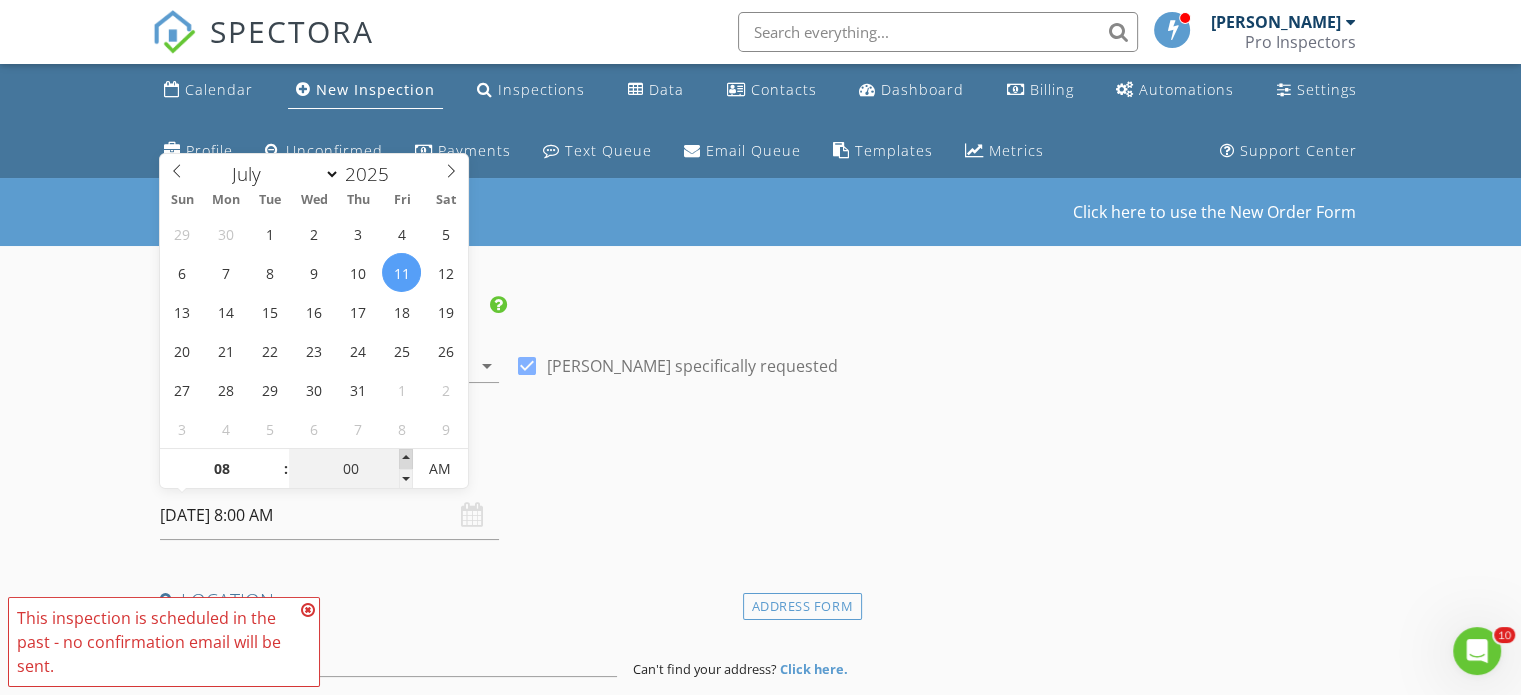 type on "05" 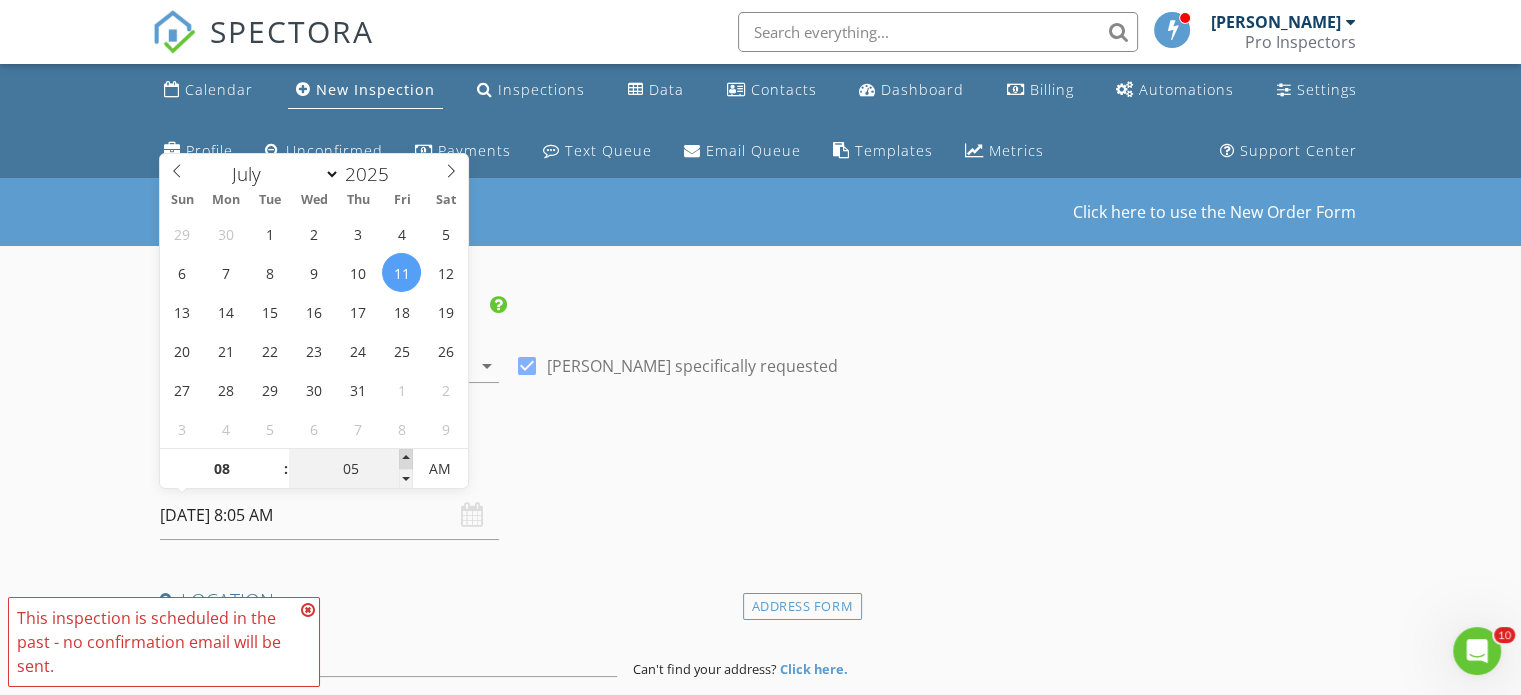 click at bounding box center [406, 459] 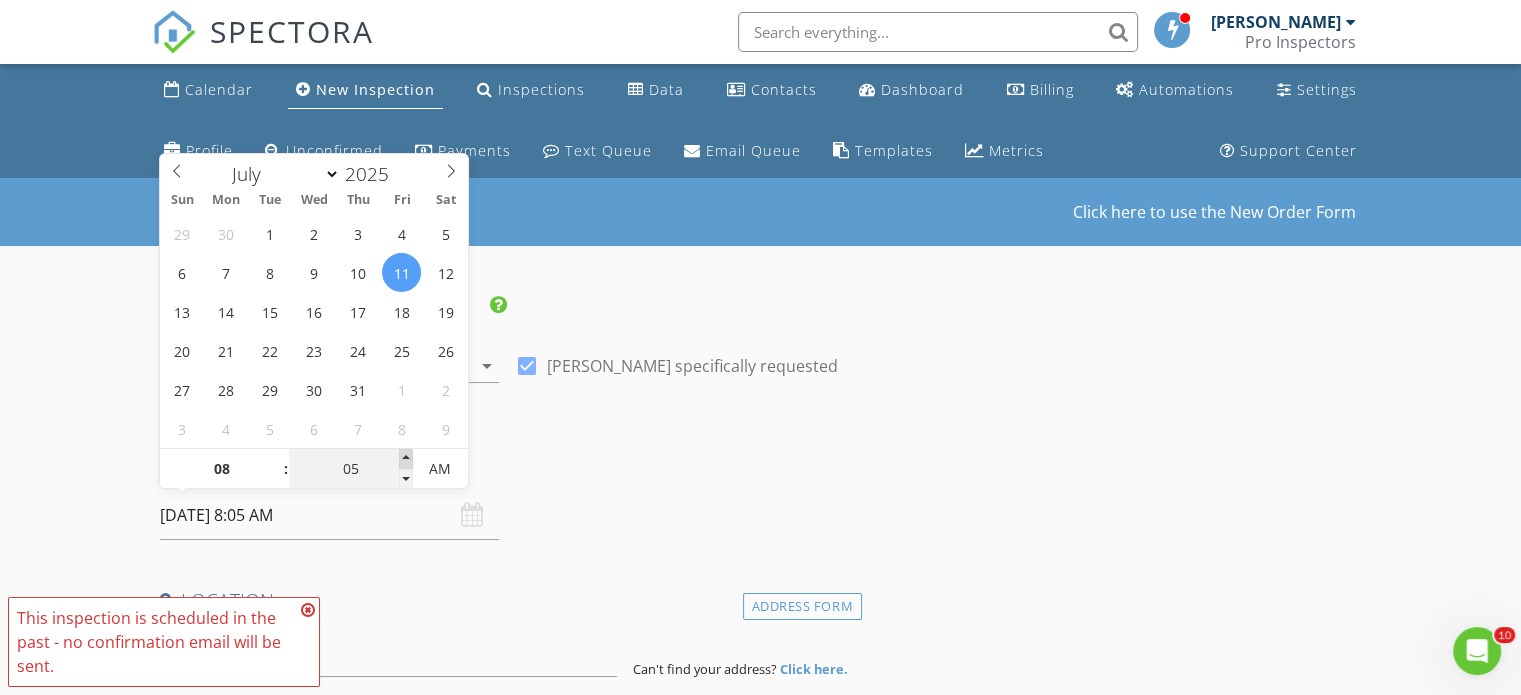 type on "10" 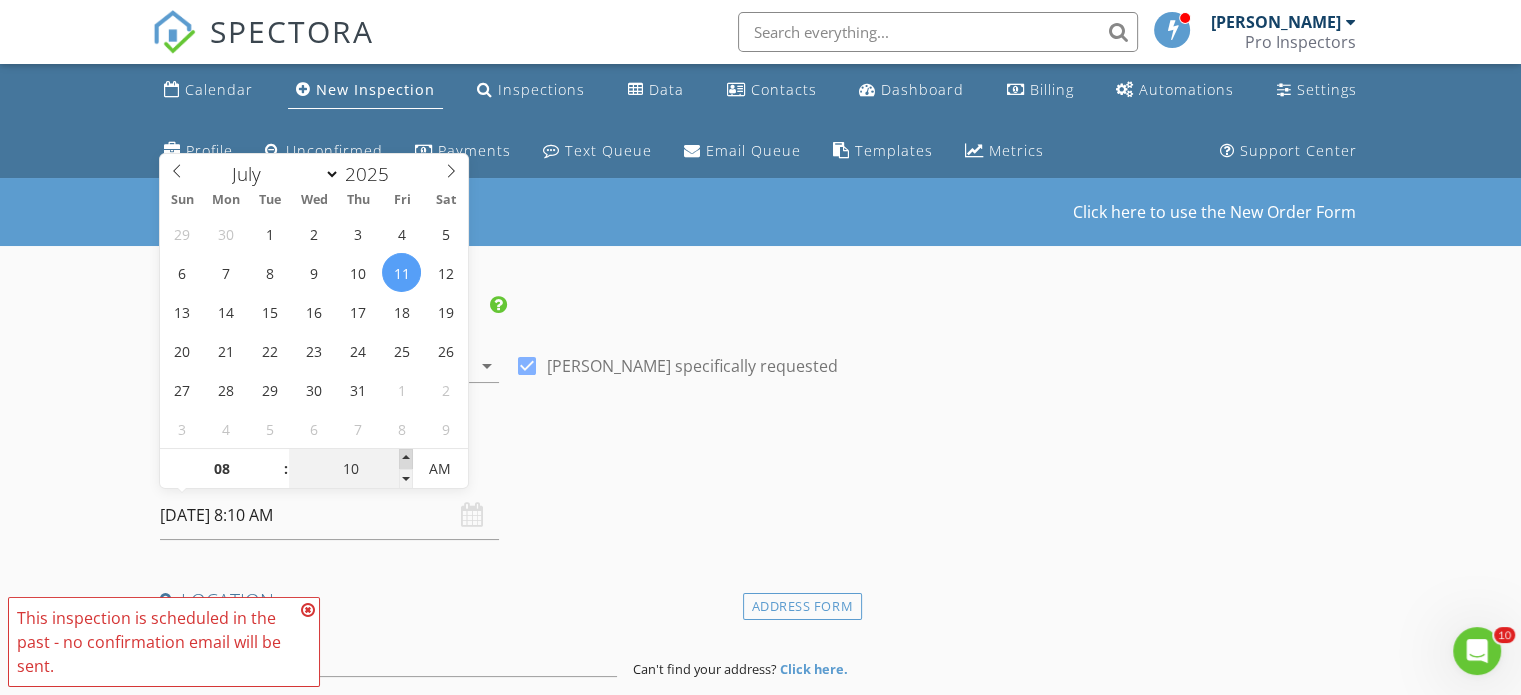 click at bounding box center (406, 459) 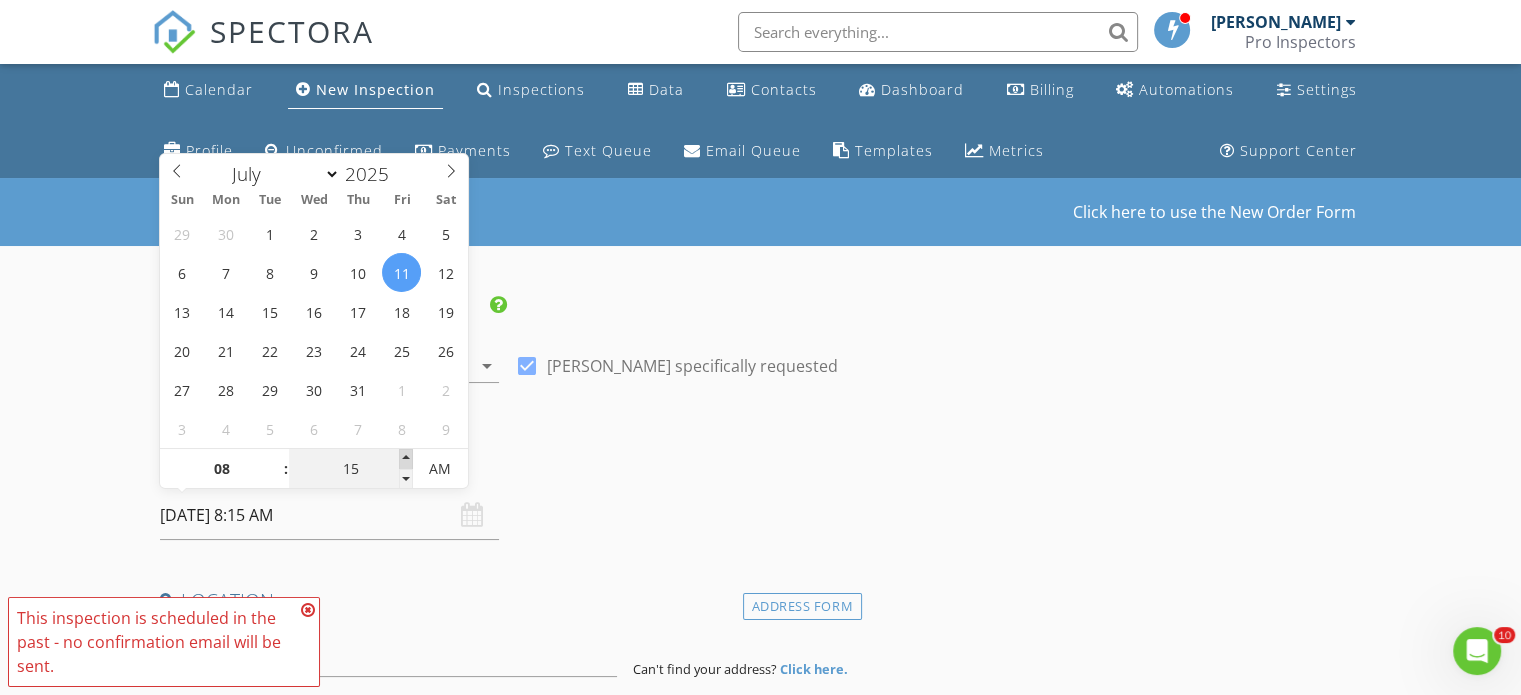 click at bounding box center (406, 459) 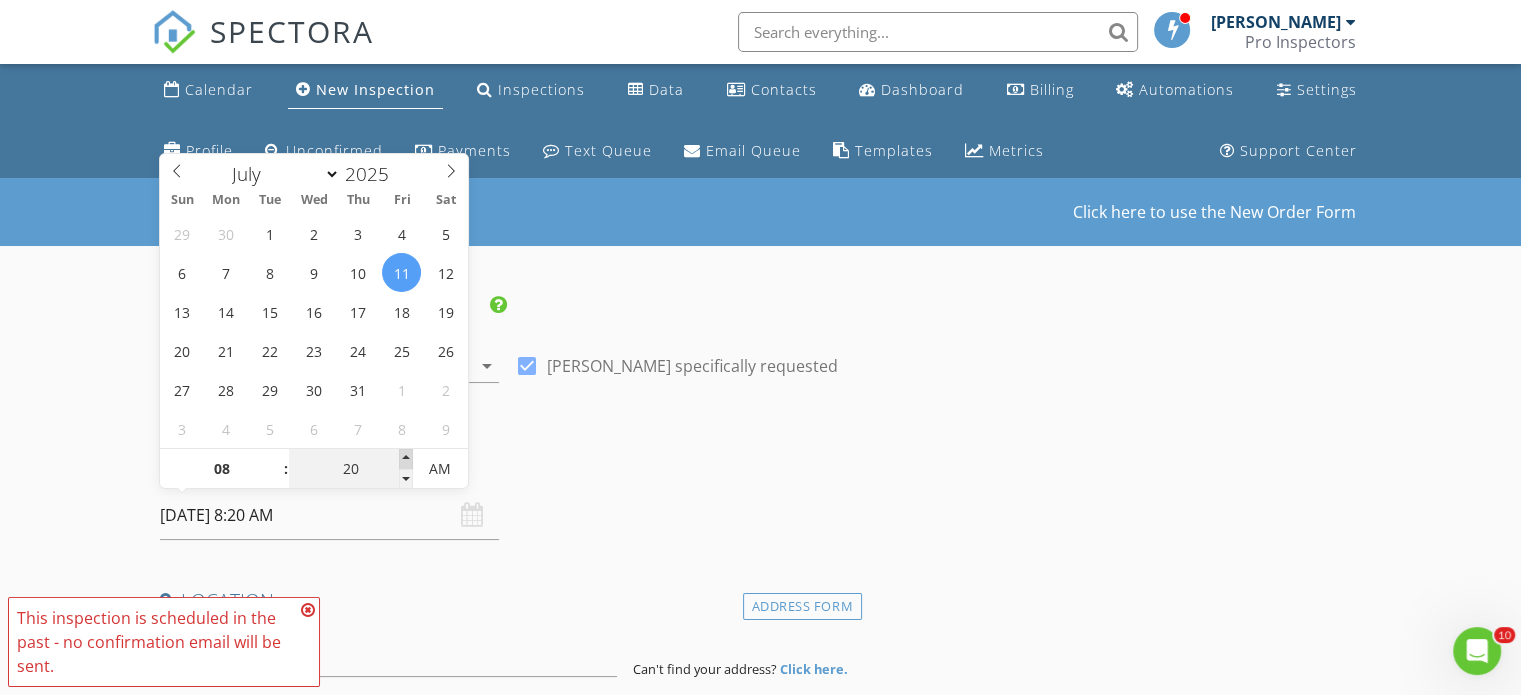click at bounding box center (406, 459) 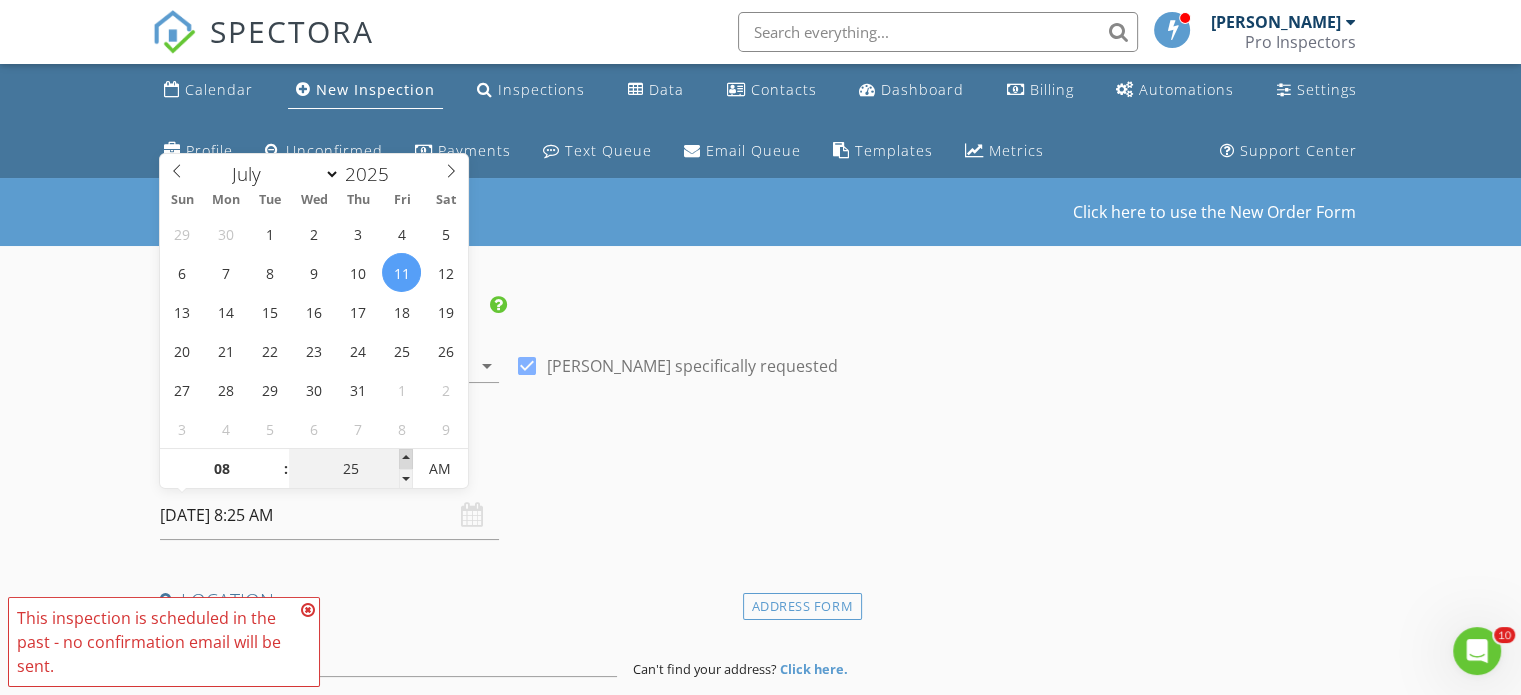 click at bounding box center [406, 459] 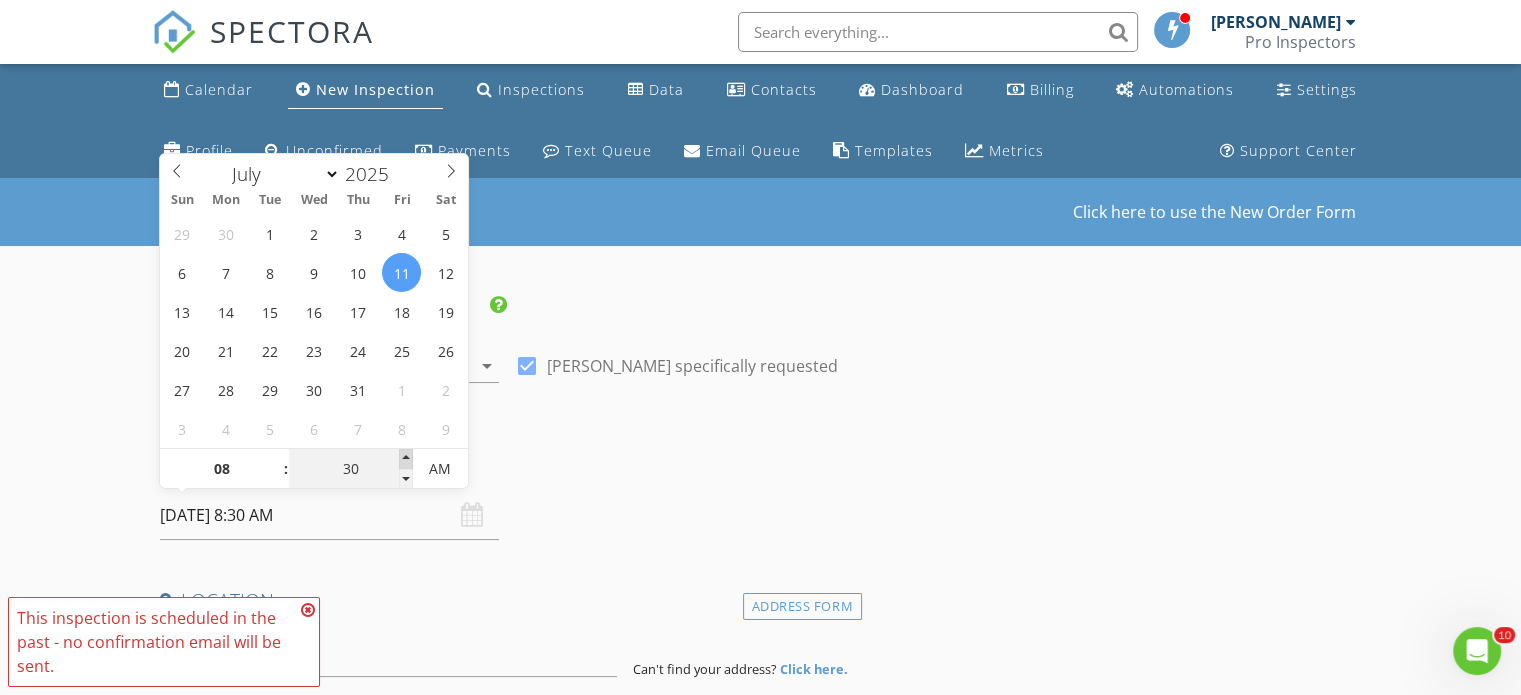 click at bounding box center (406, 459) 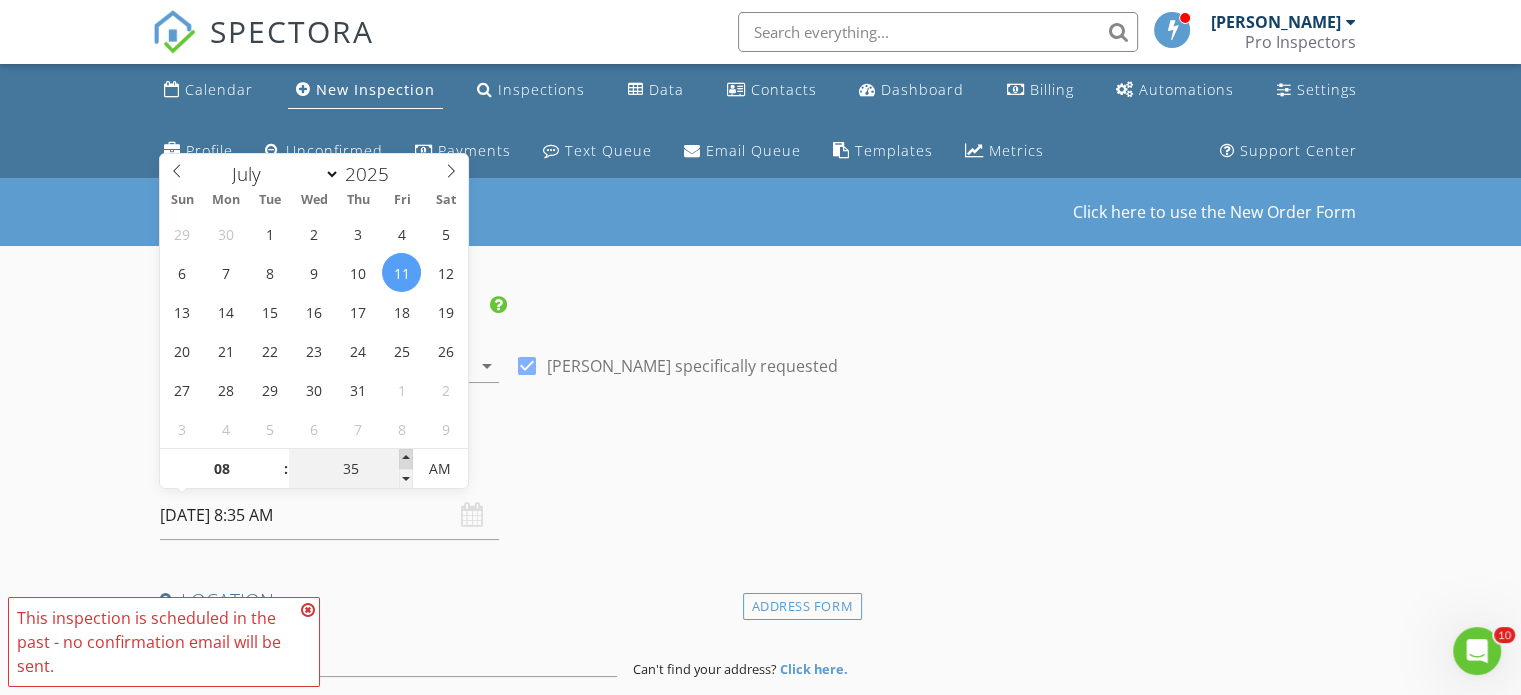 click at bounding box center [406, 459] 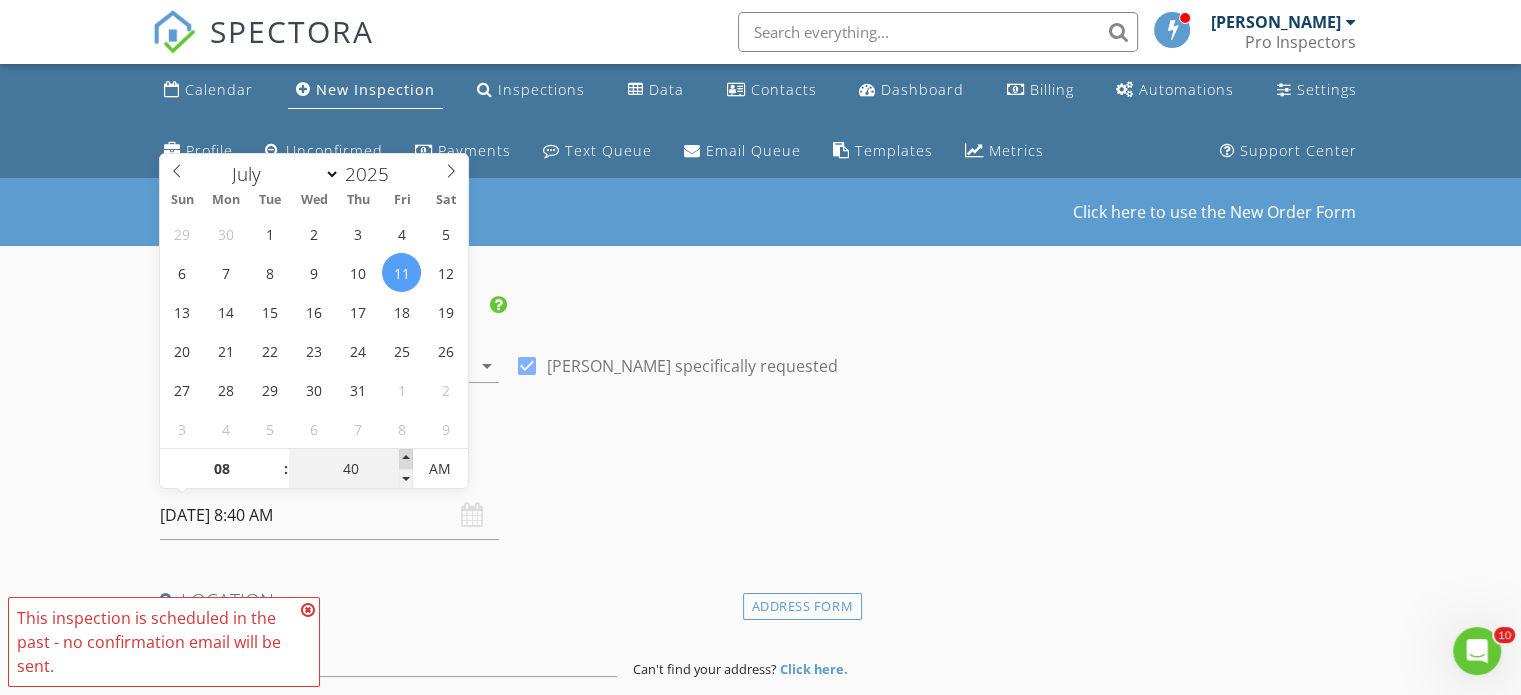 click at bounding box center (406, 459) 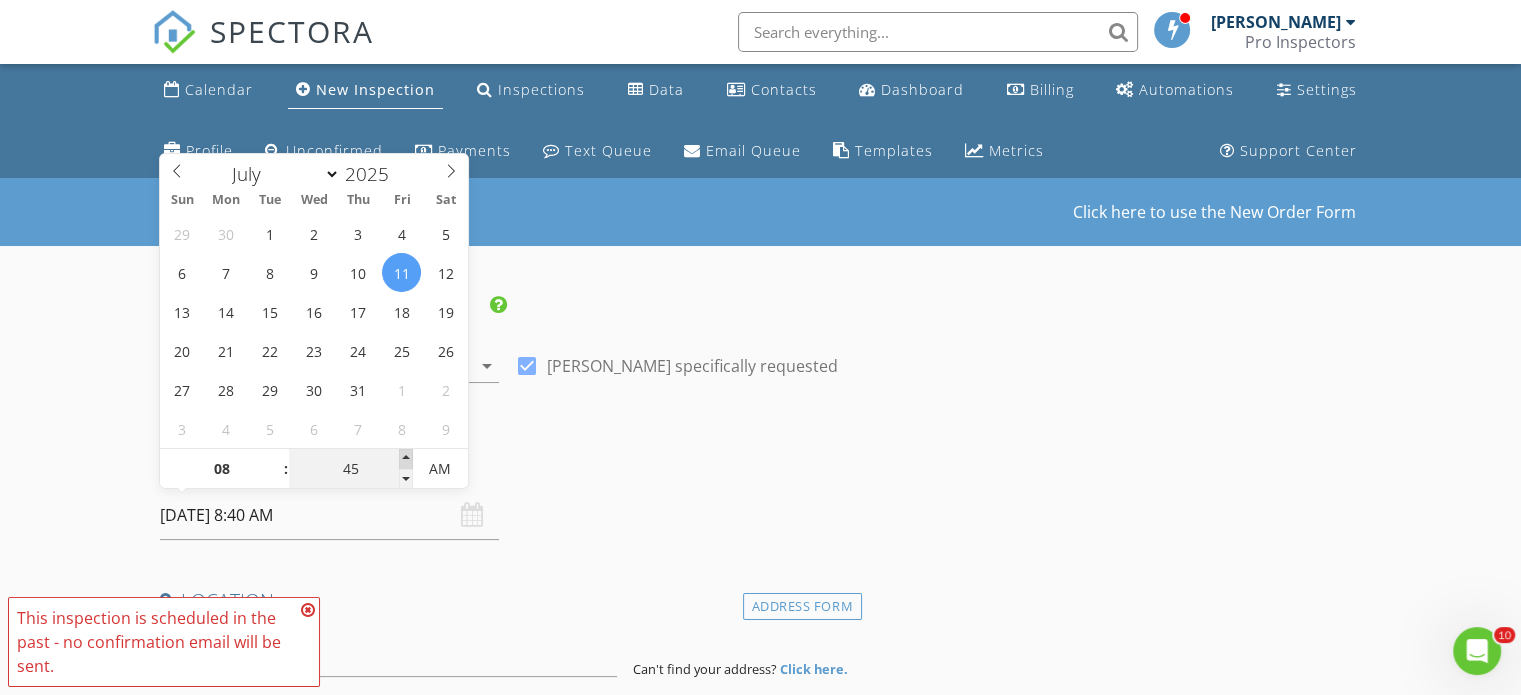 type on "07/11/2025 8:45 AM" 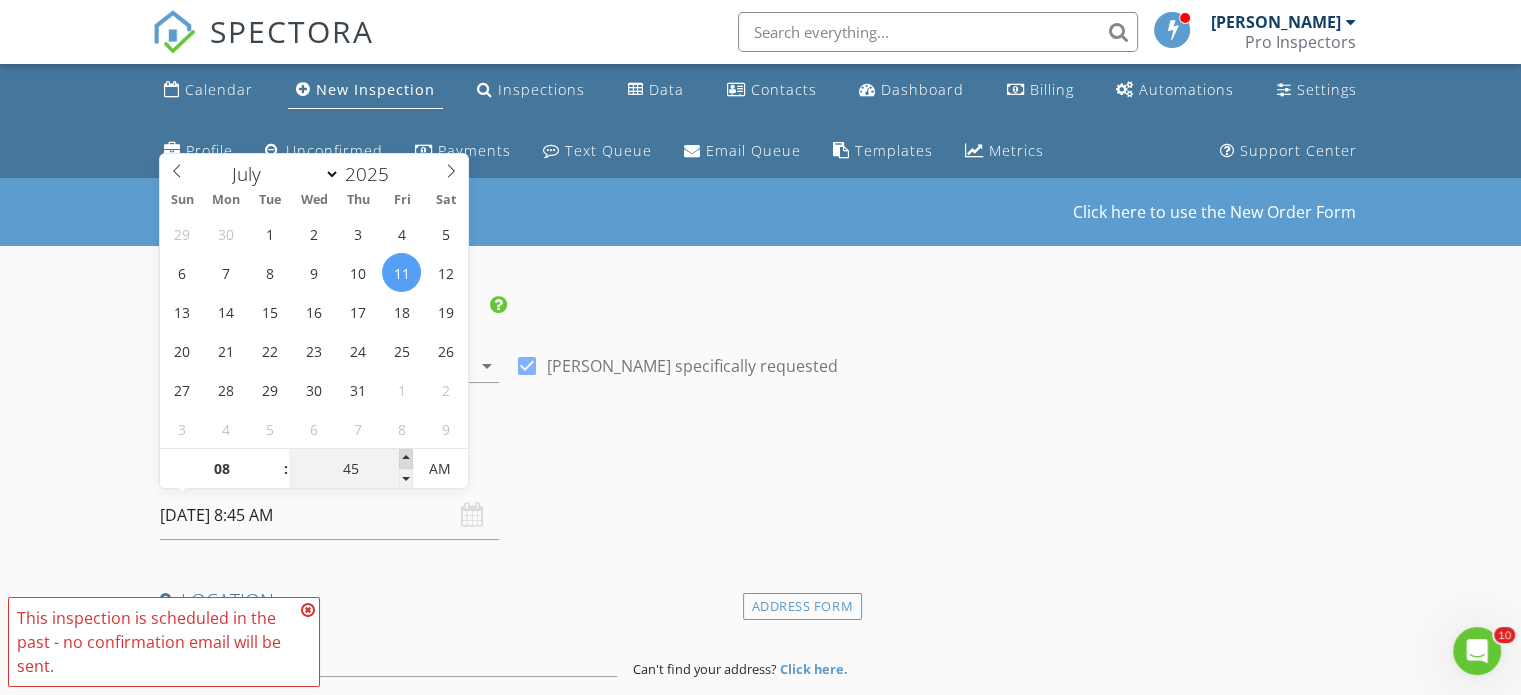 click at bounding box center (406, 459) 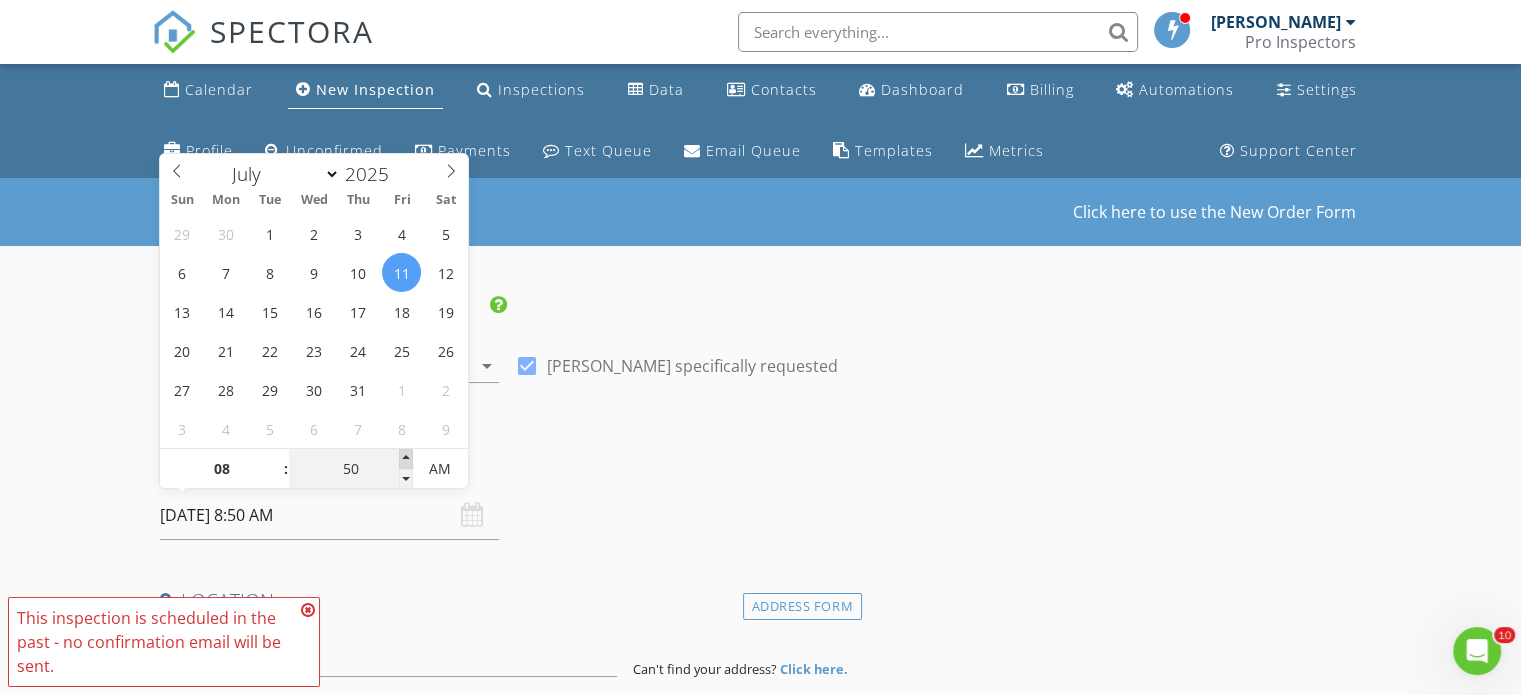 click at bounding box center (406, 459) 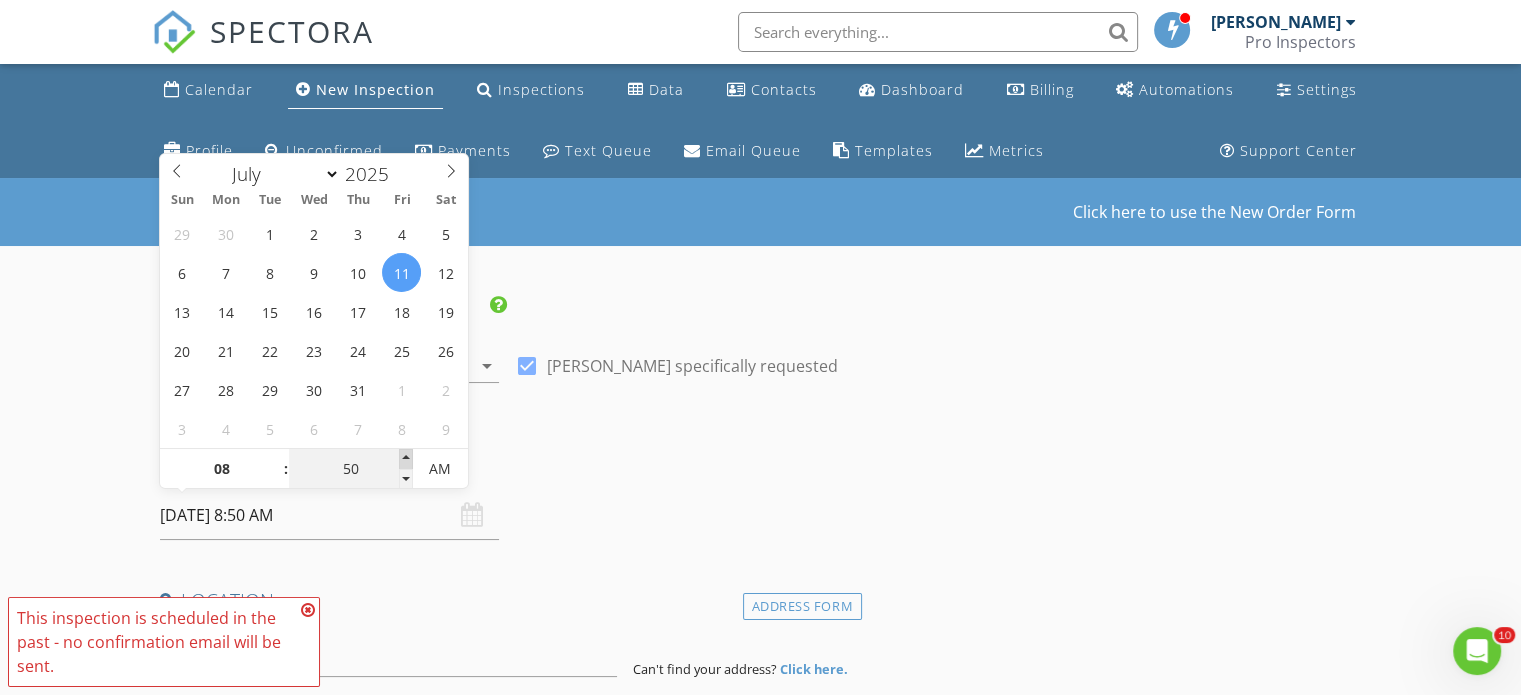 type on "55" 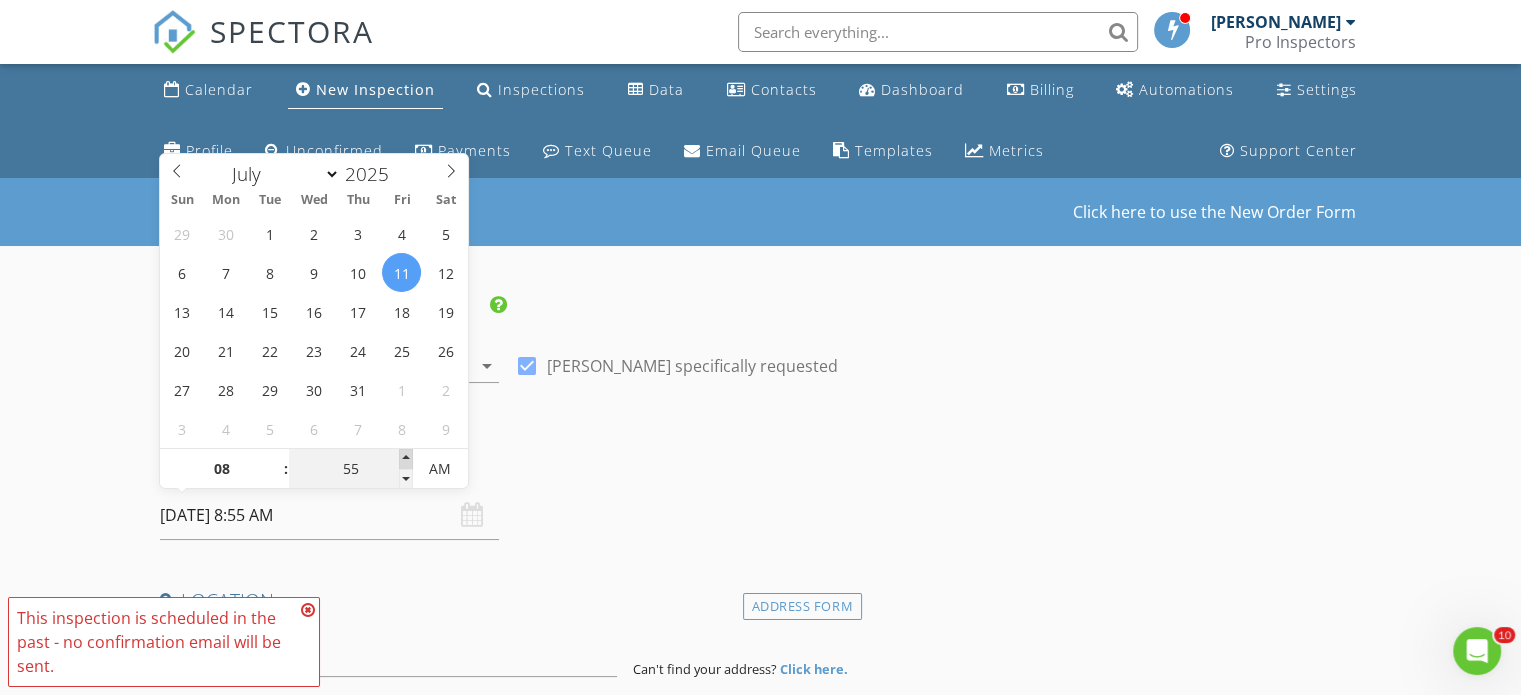 click at bounding box center (406, 459) 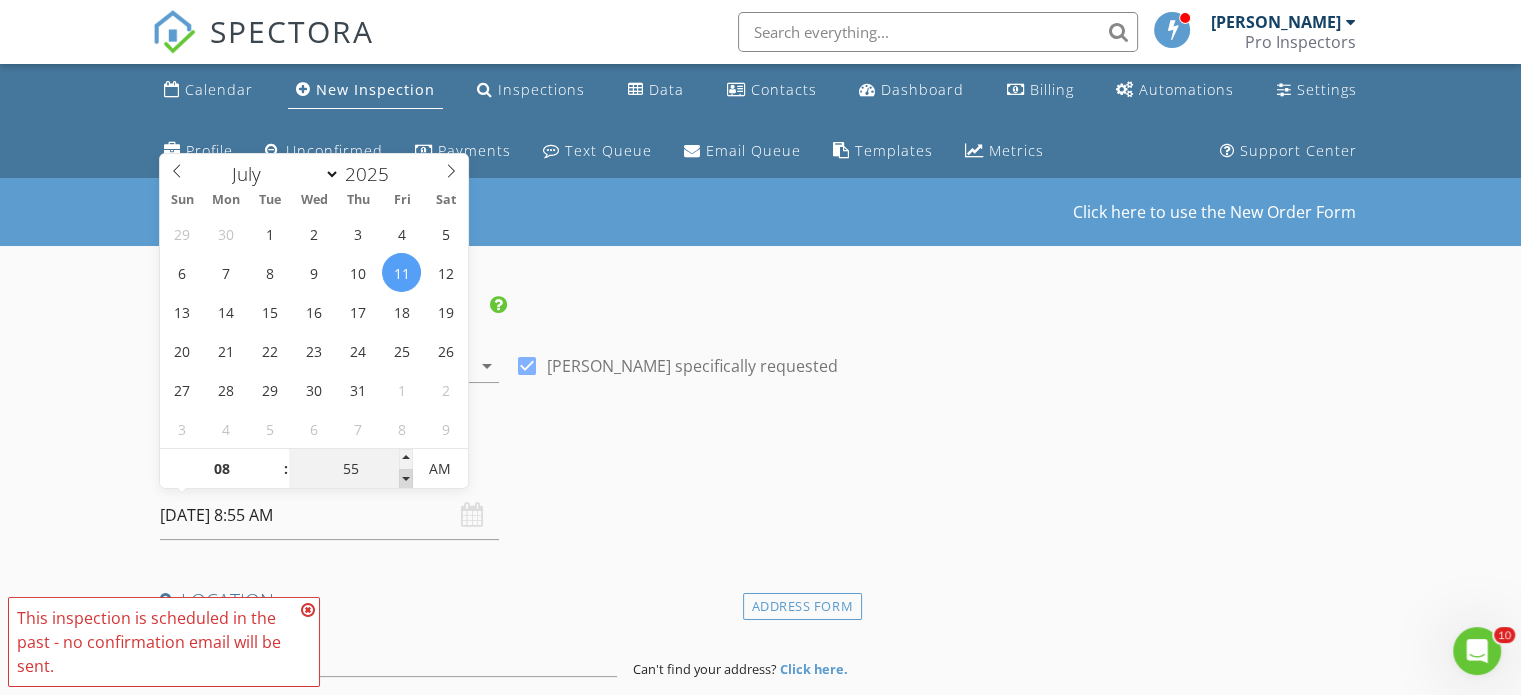 type on "50" 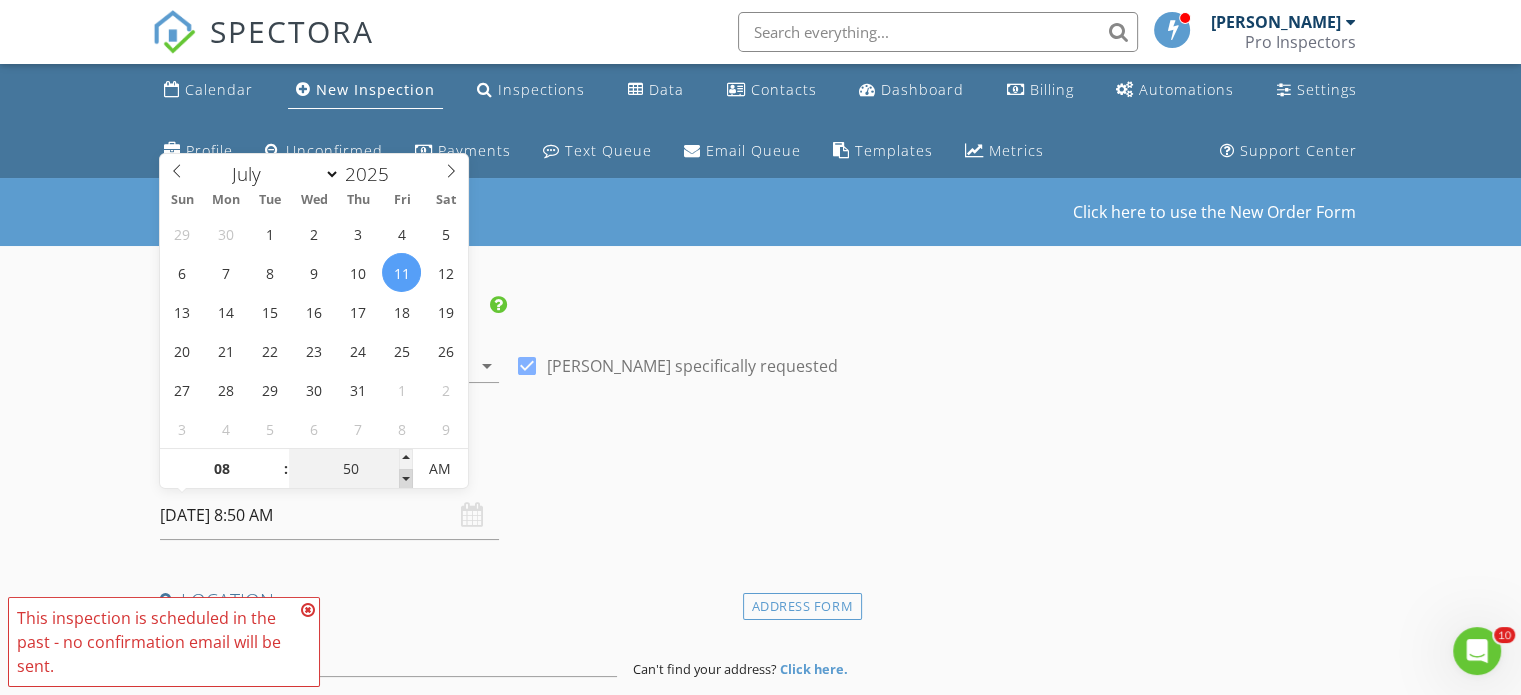 click at bounding box center (406, 479) 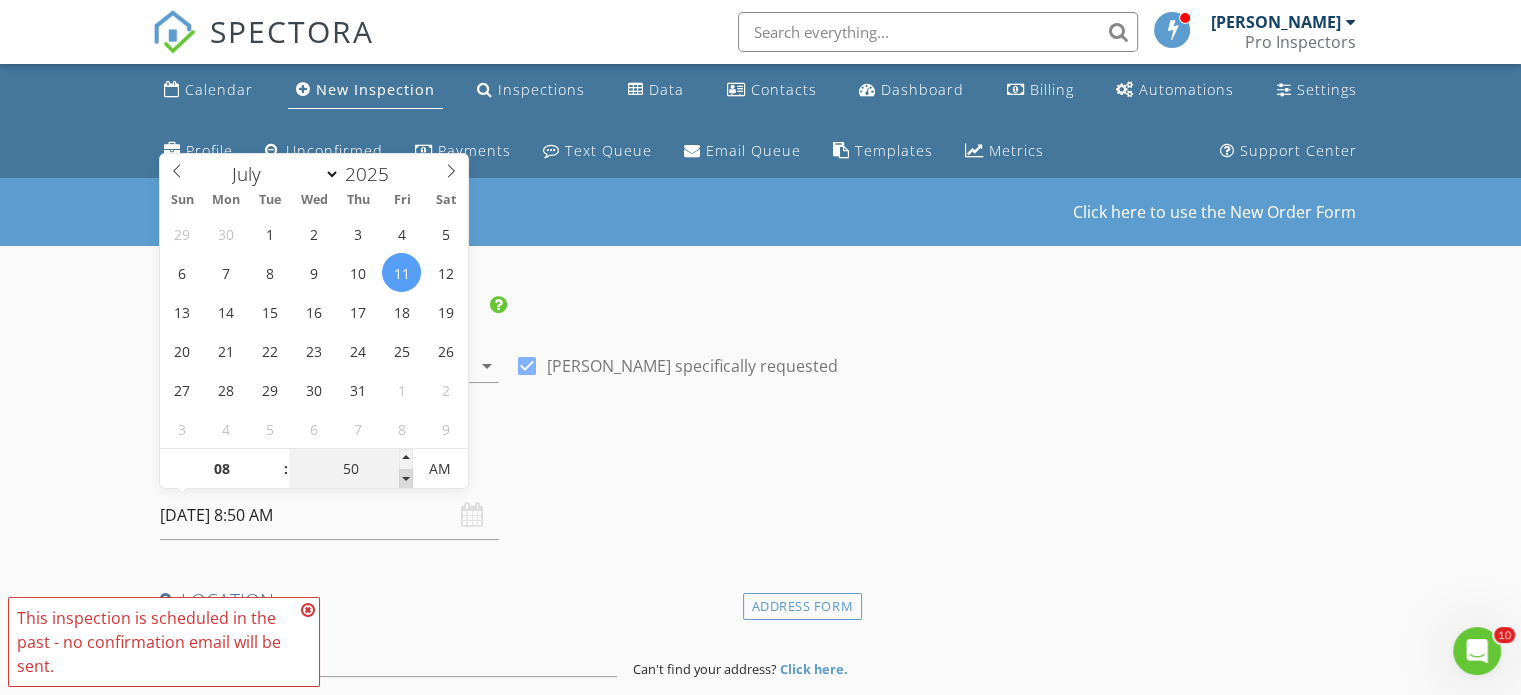 type on "45" 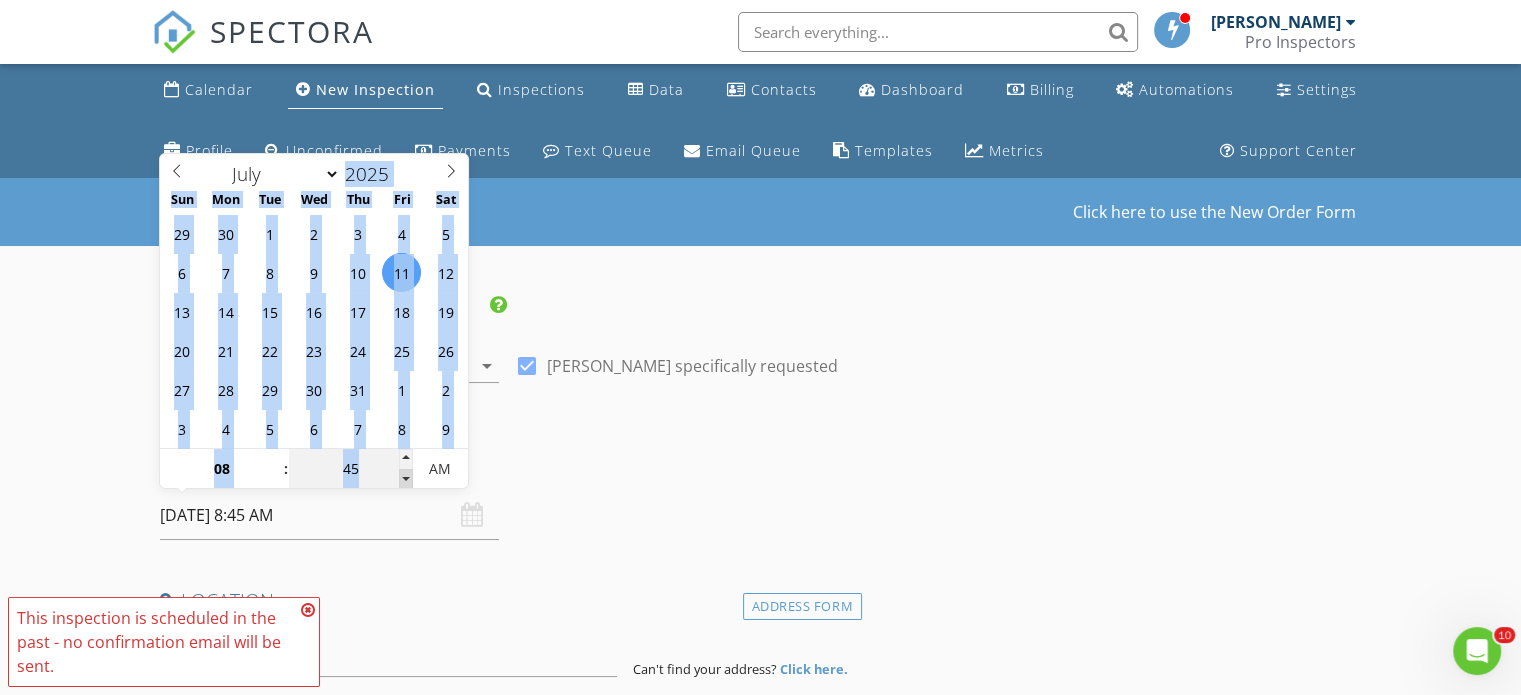 click at bounding box center (406, 479) 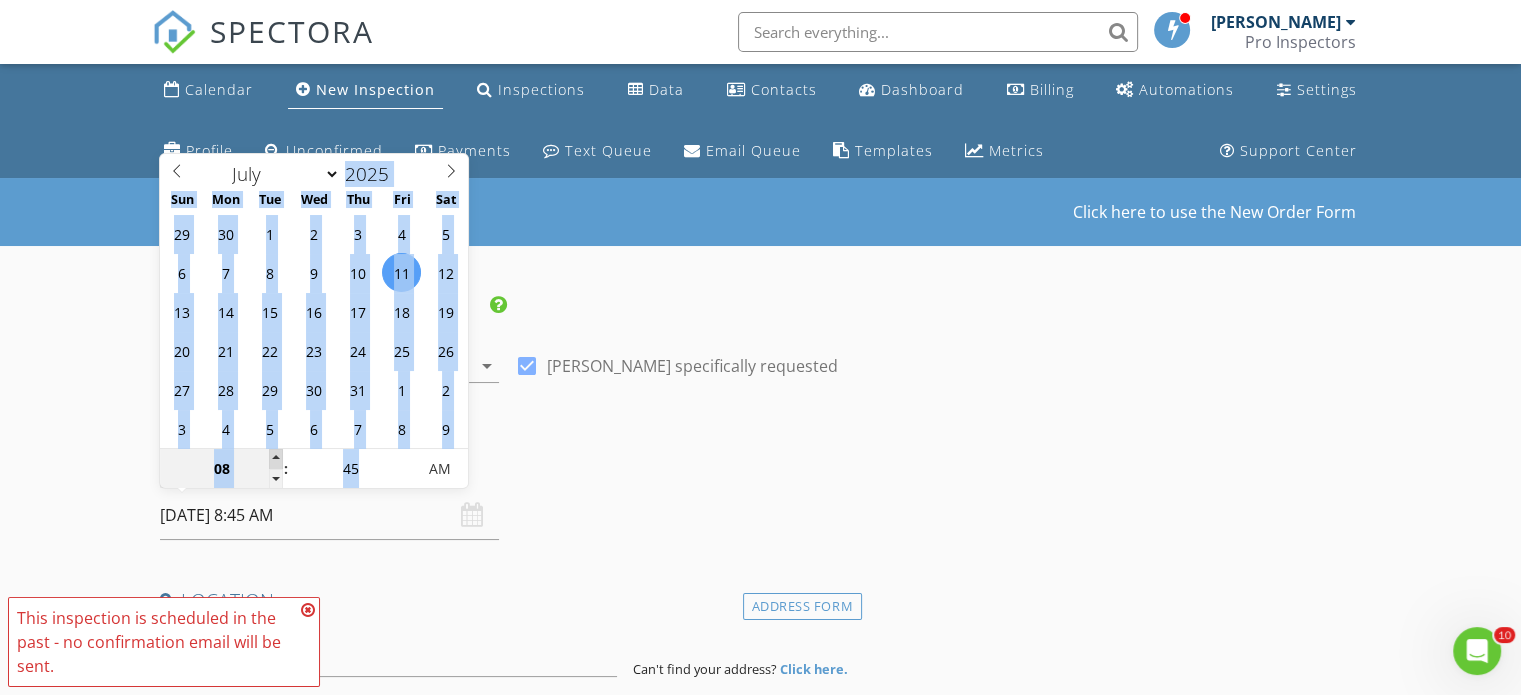 type on "09" 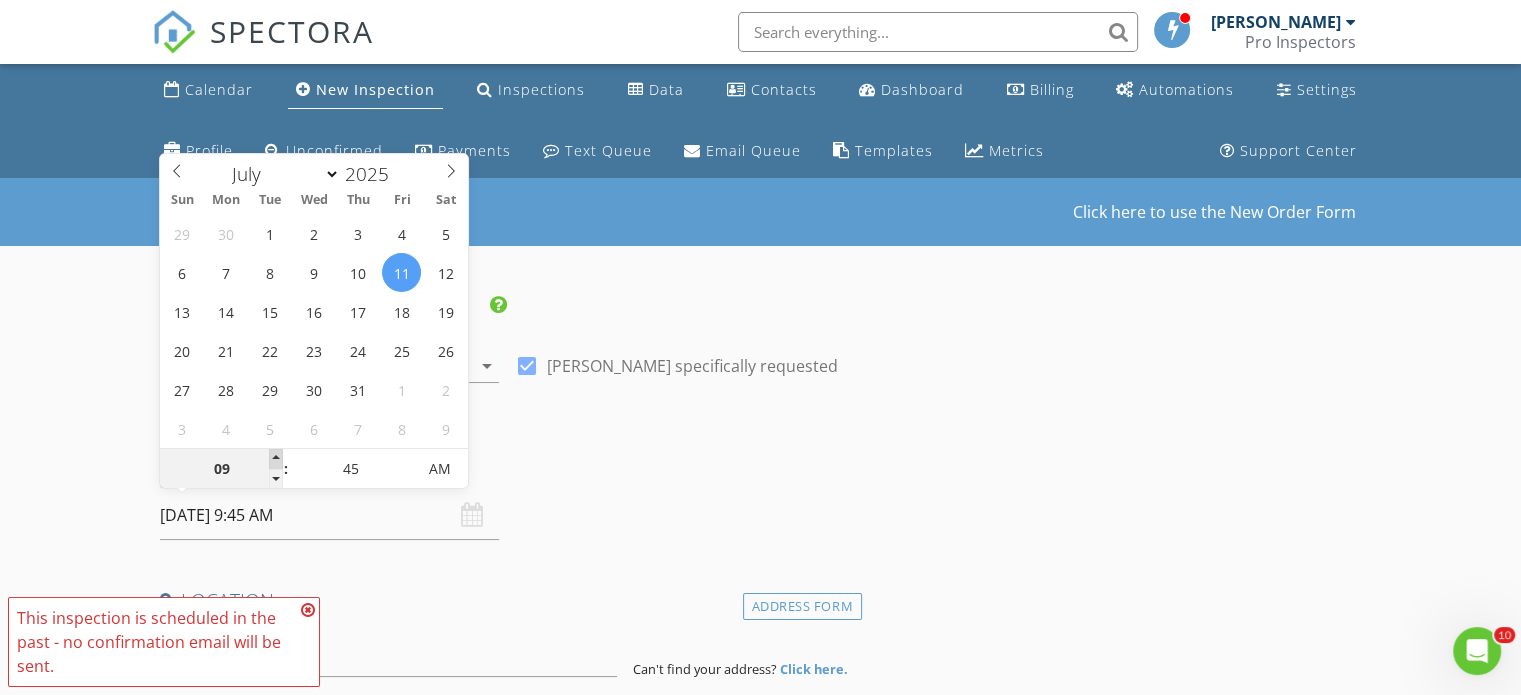 click at bounding box center [276, 459] 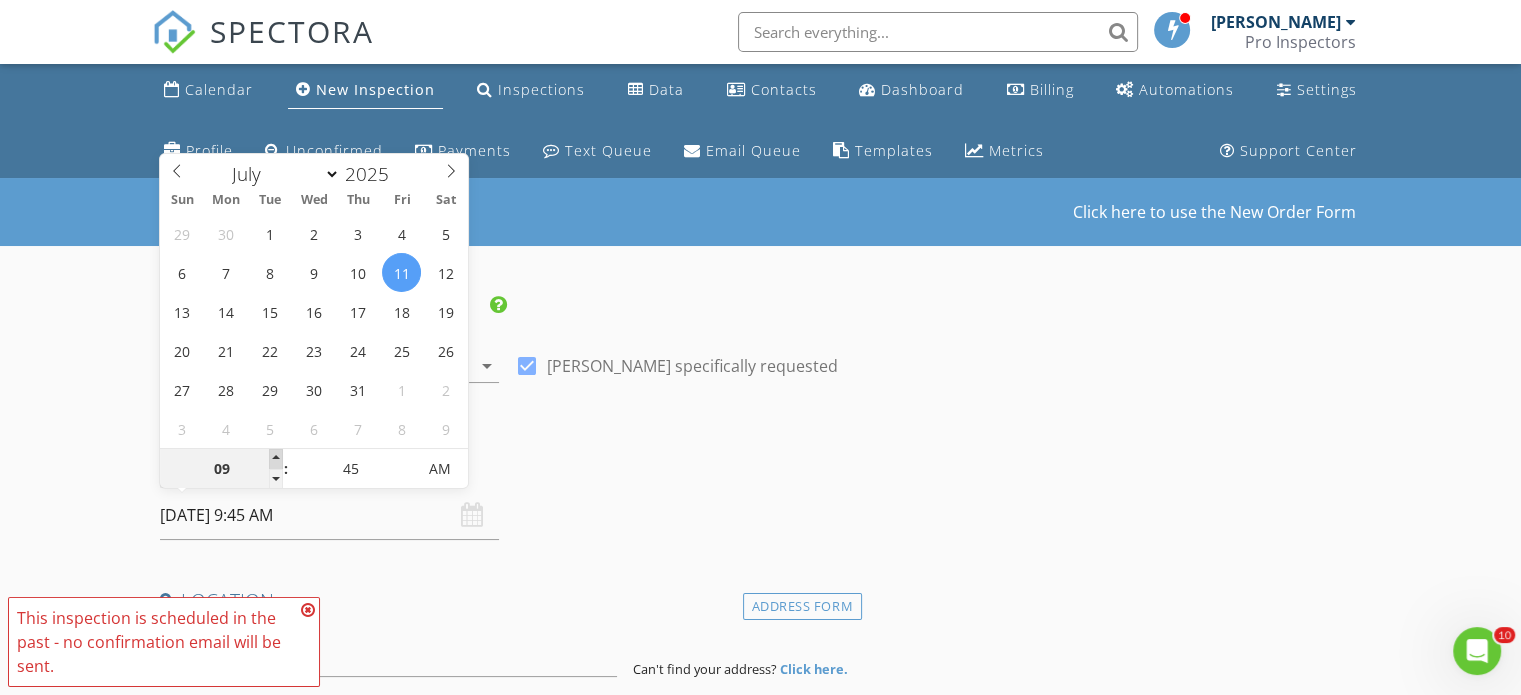 type on "10" 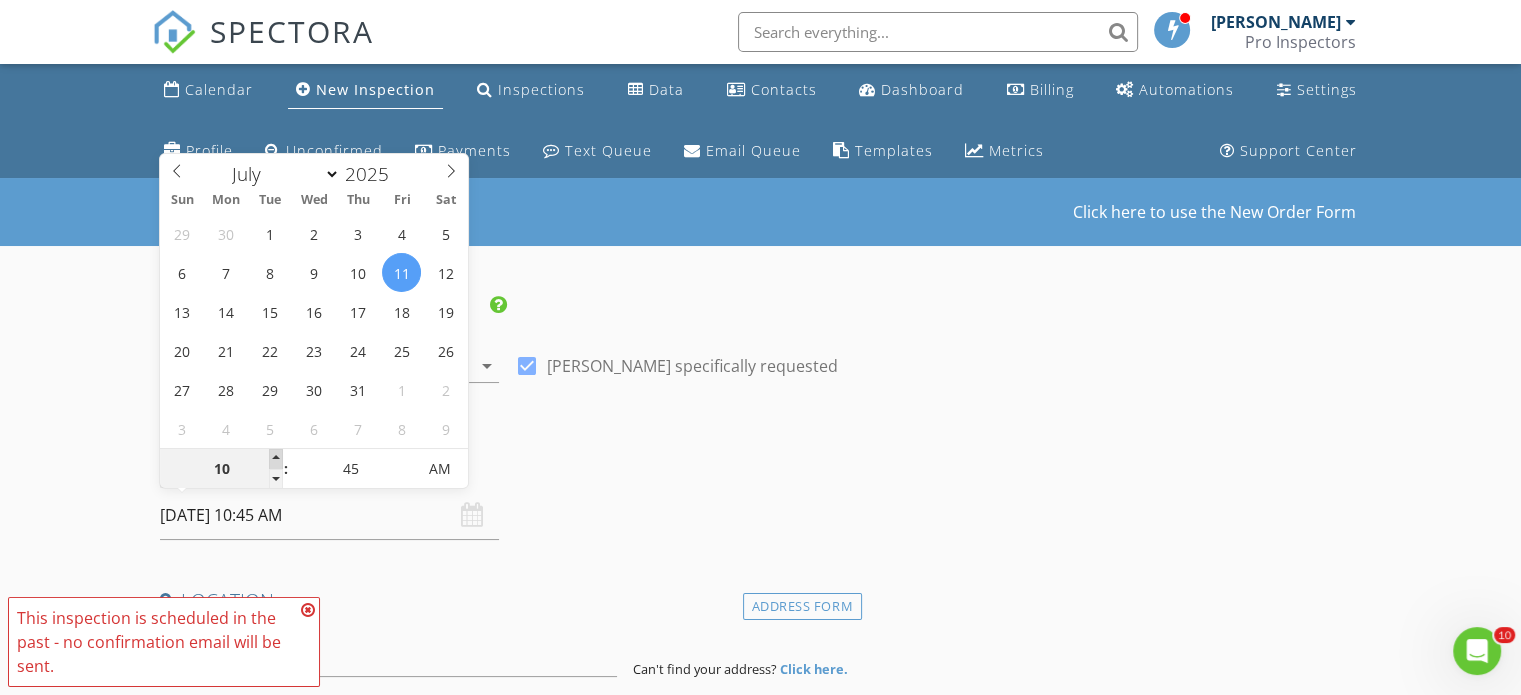 click at bounding box center (276, 459) 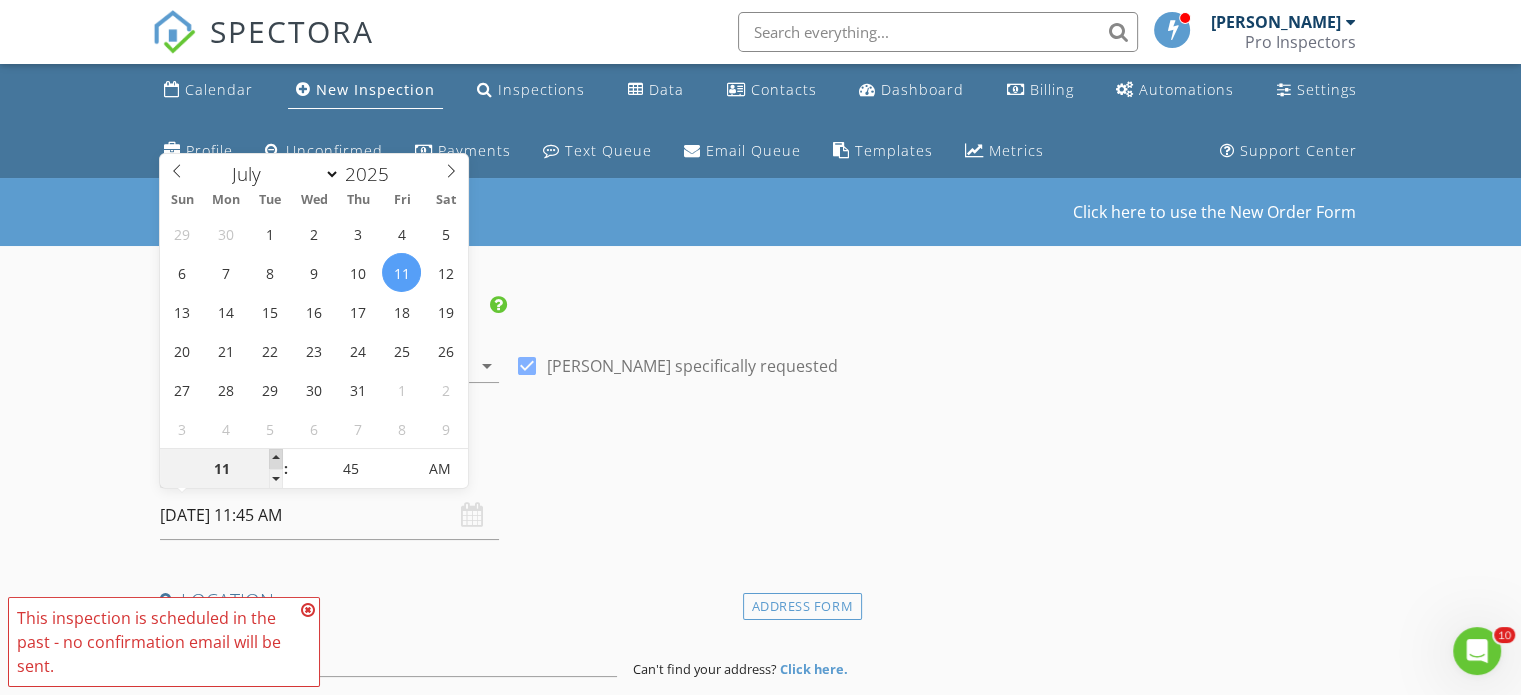 click at bounding box center (276, 459) 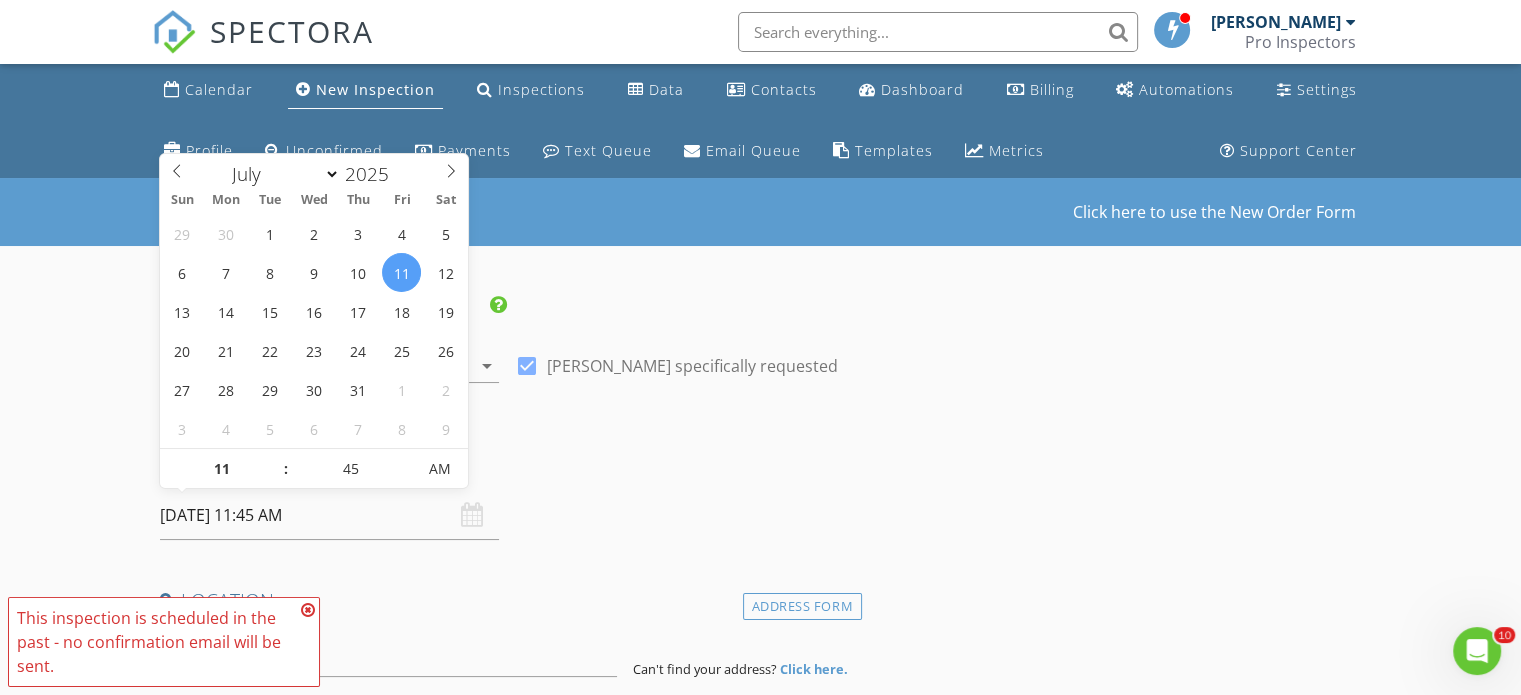 click on "Date/Time
07/11/2025 11:45 AM" at bounding box center [507, 495] 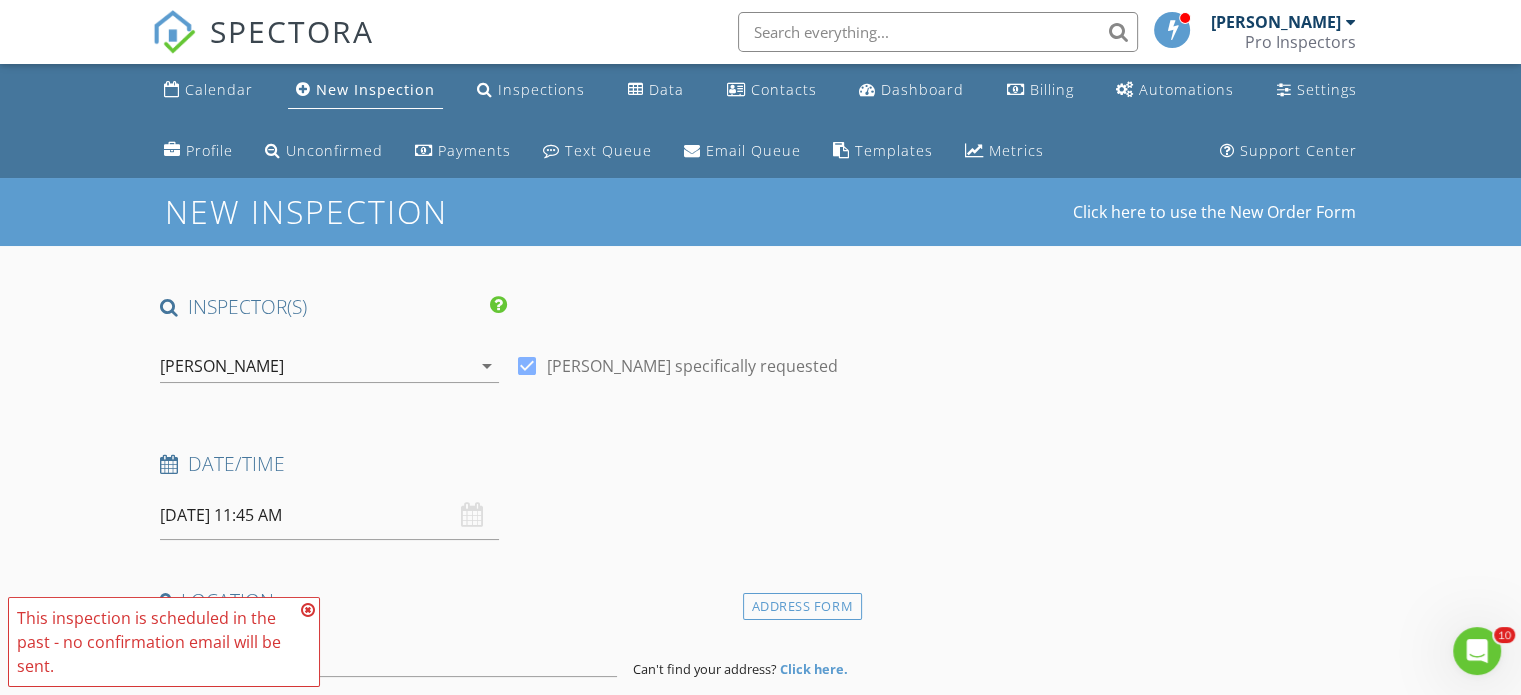 click at bounding box center [308, 610] 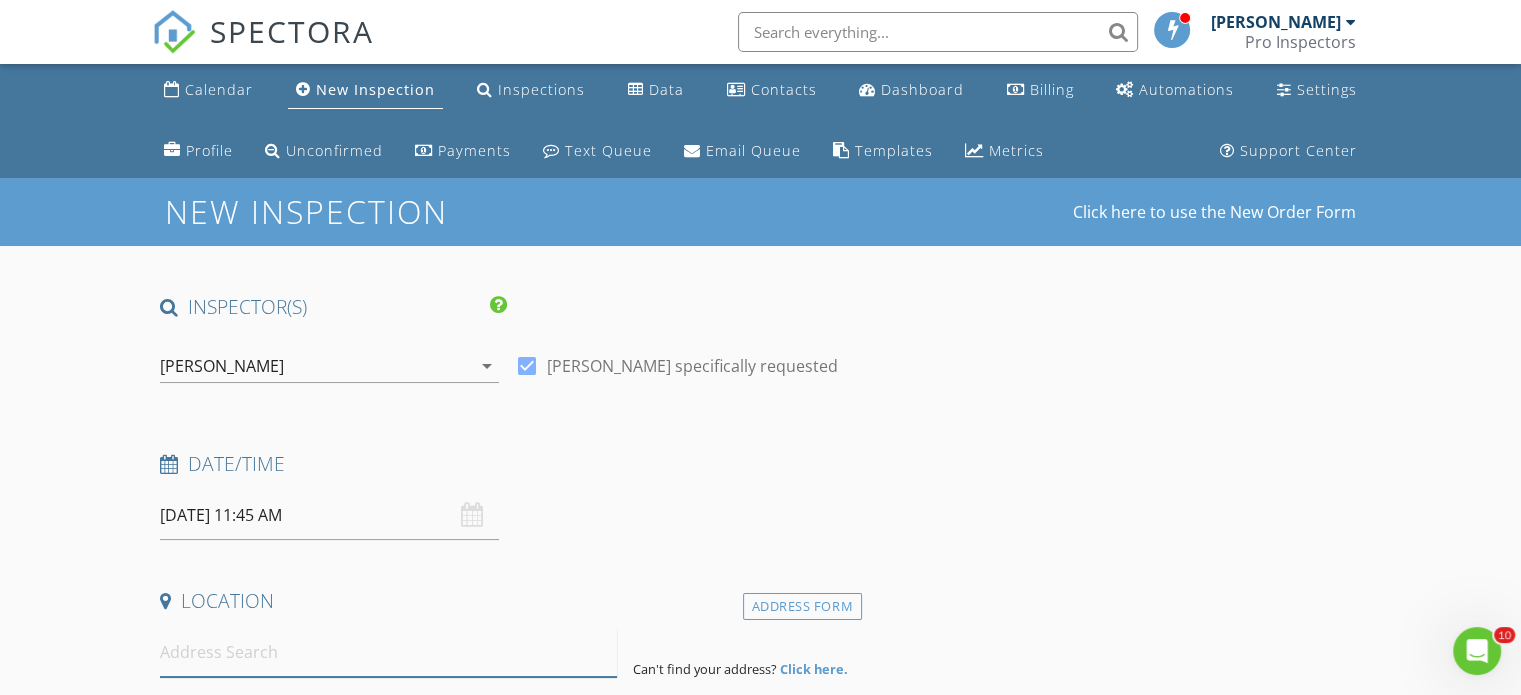 click at bounding box center [388, 652] 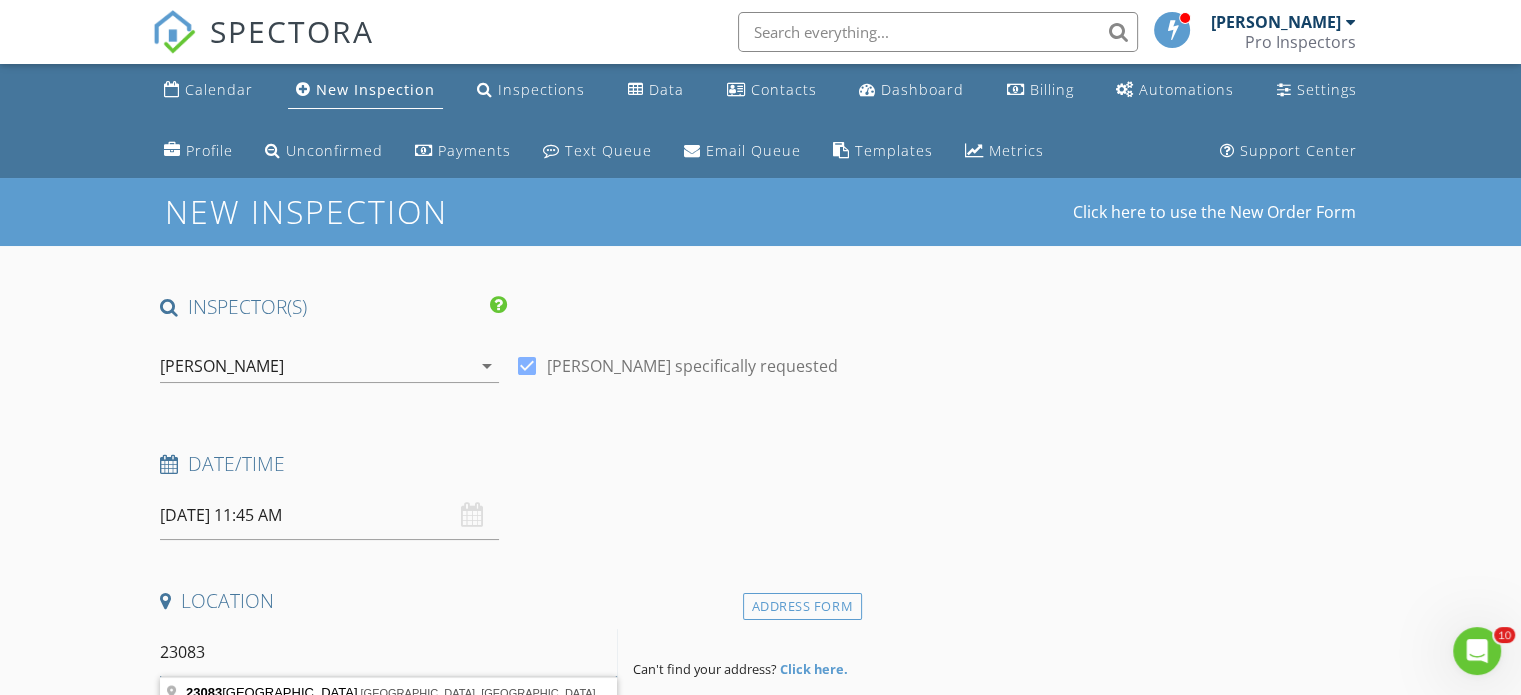 click on "23083" at bounding box center [388, 652] 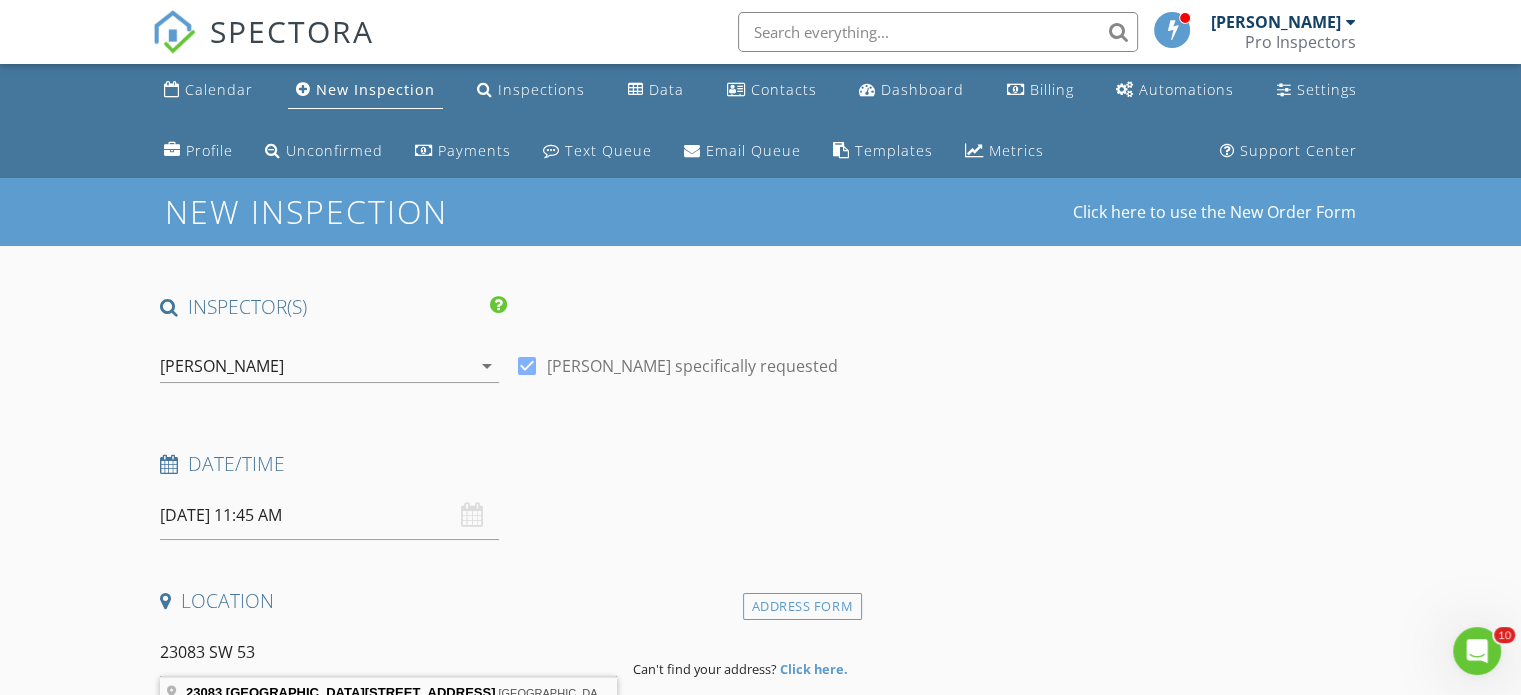 type on "23083 Southwest 53 Avenue, Boca Raton, FL, USA" 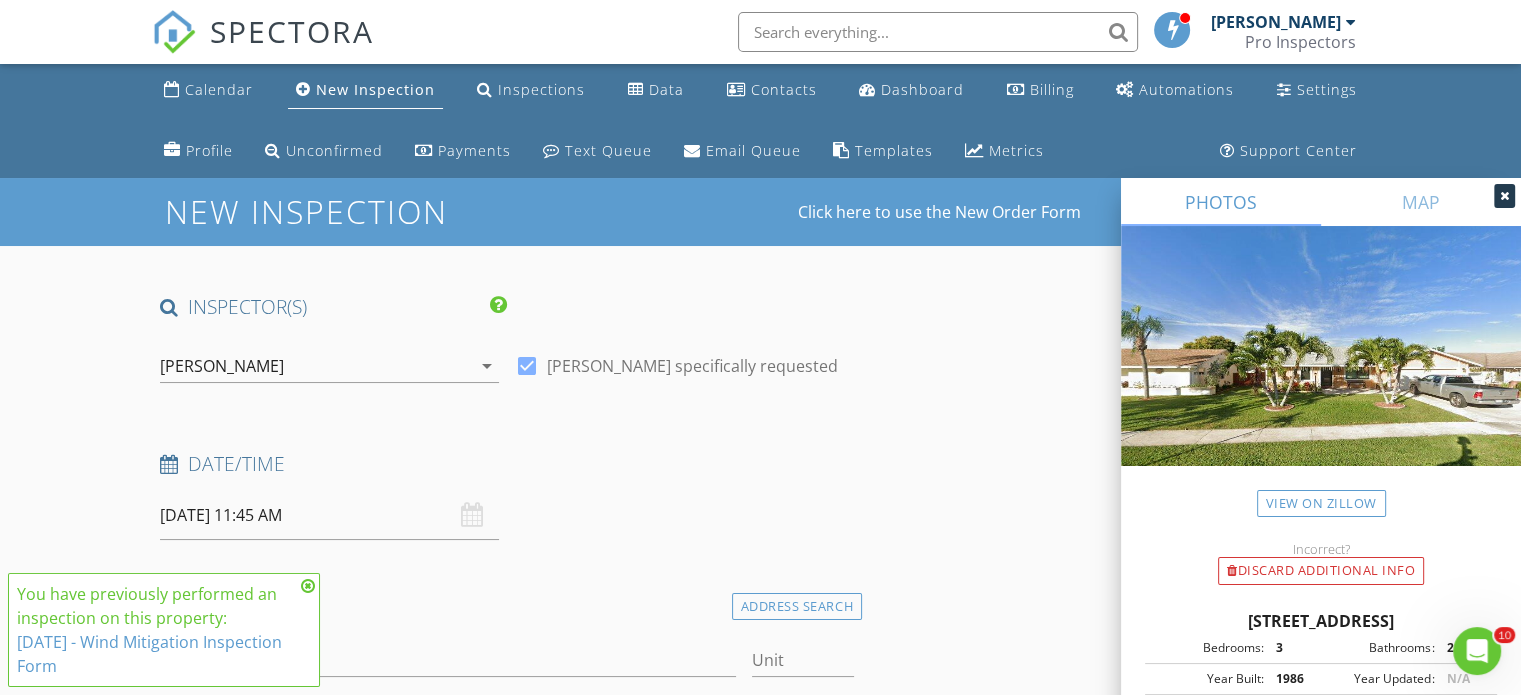 click at bounding box center (1504, 196) 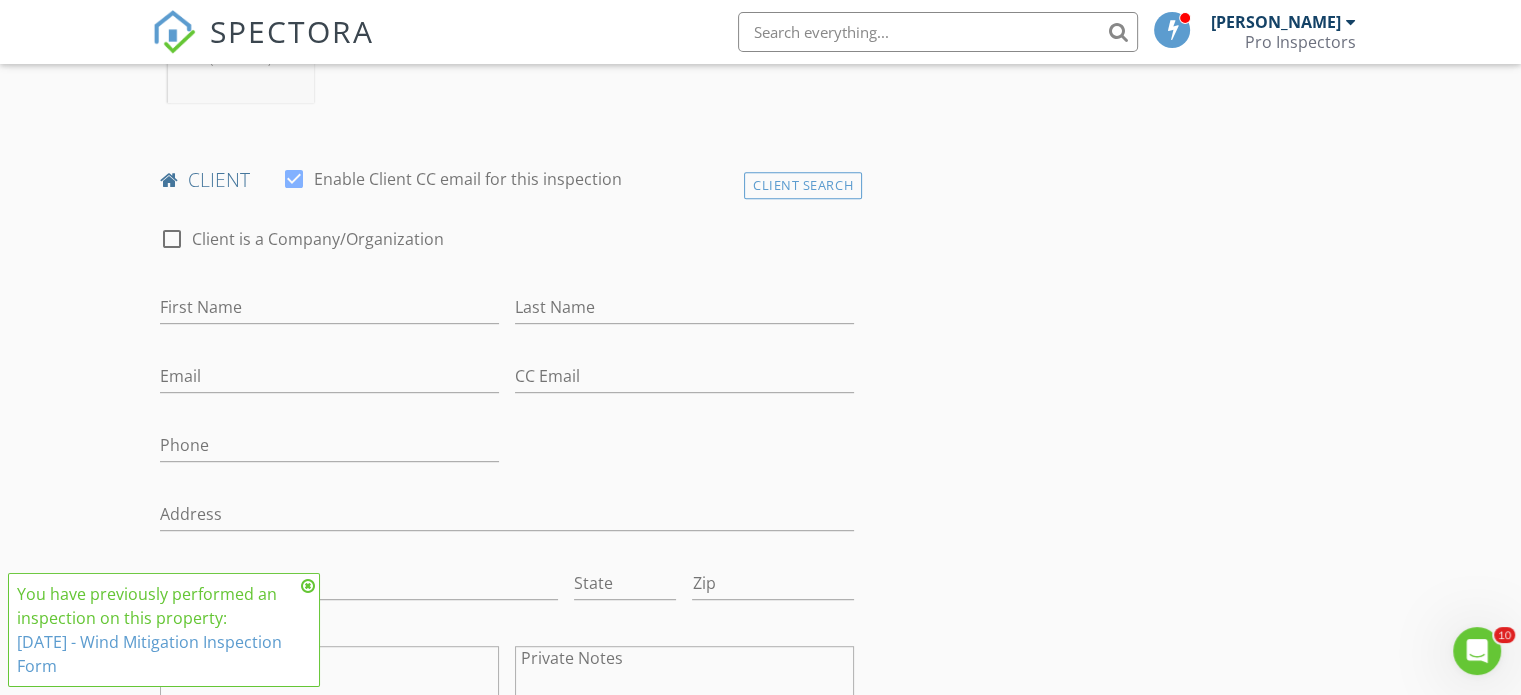 scroll, scrollTop: 976, scrollLeft: 0, axis: vertical 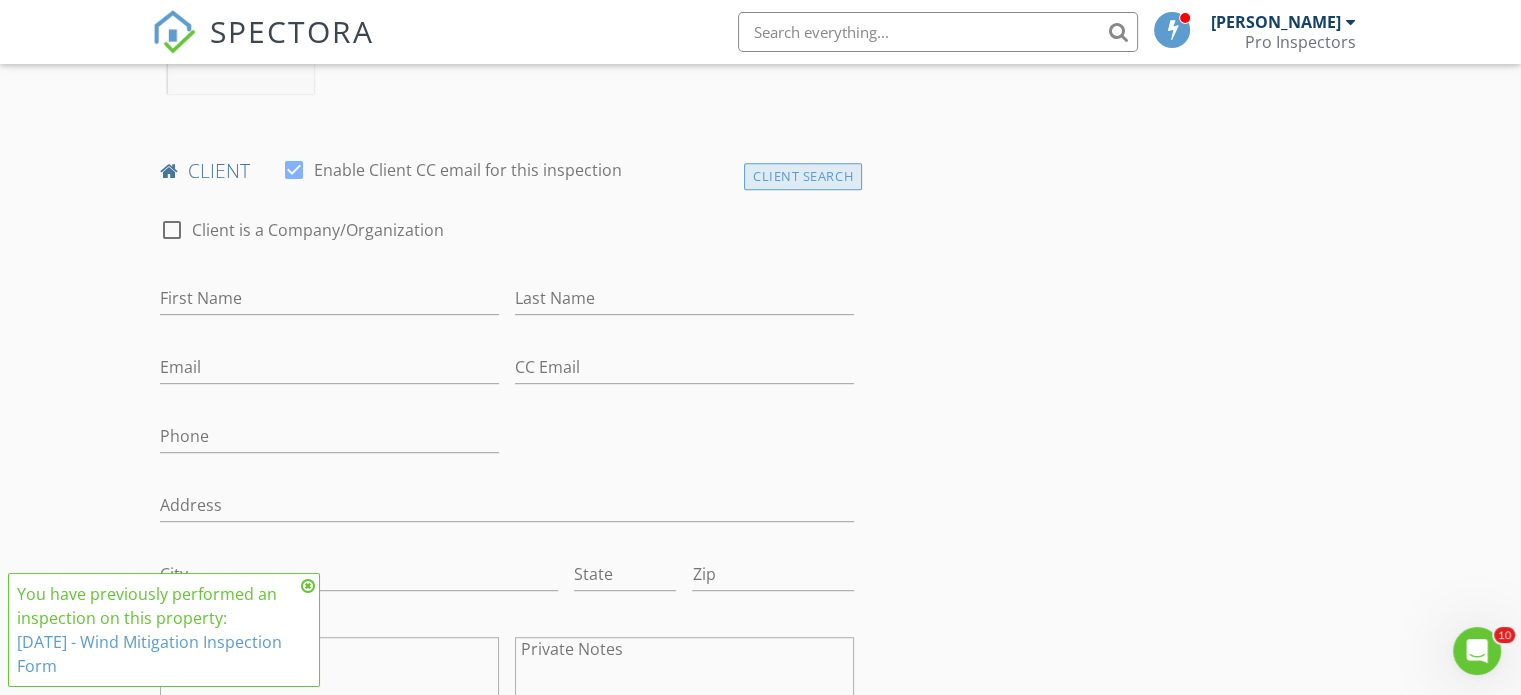 click on "Client Search" at bounding box center [803, 176] 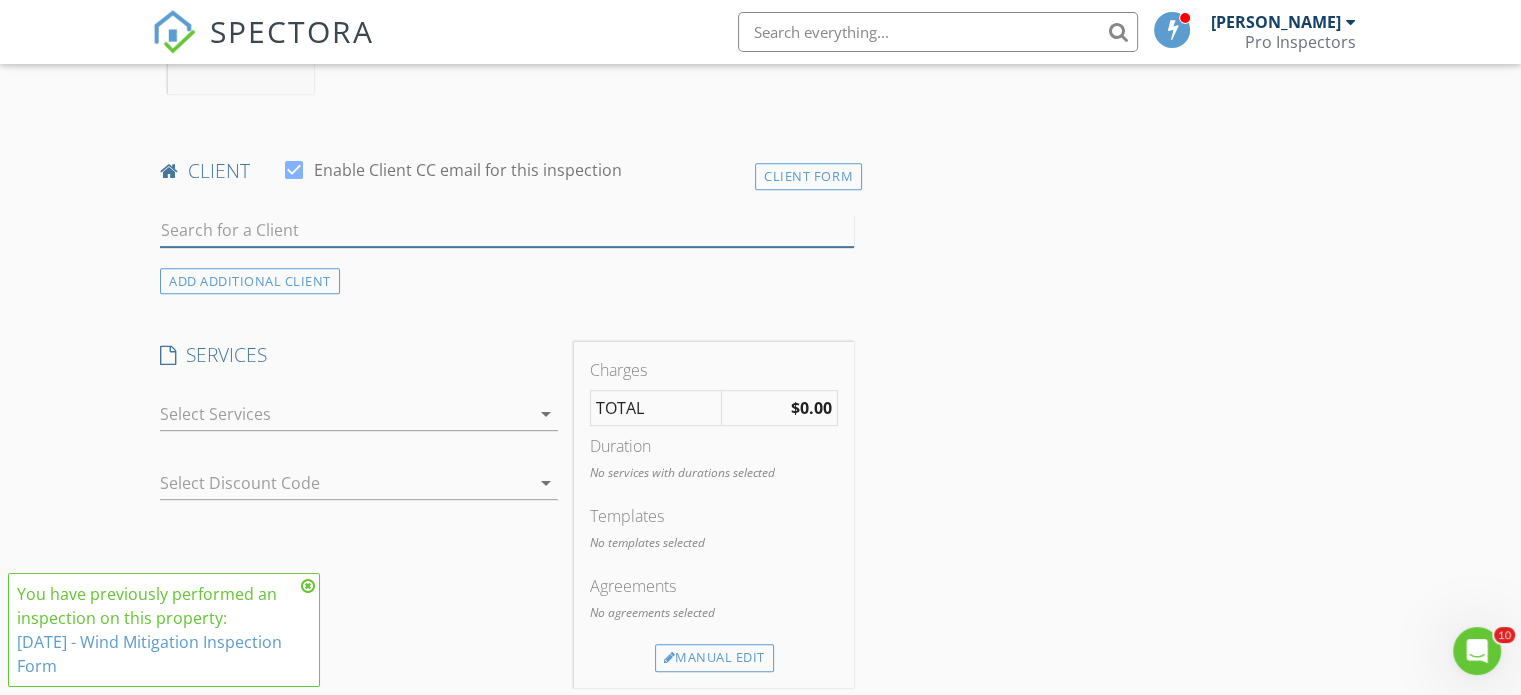 click at bounding box center (507, 230) 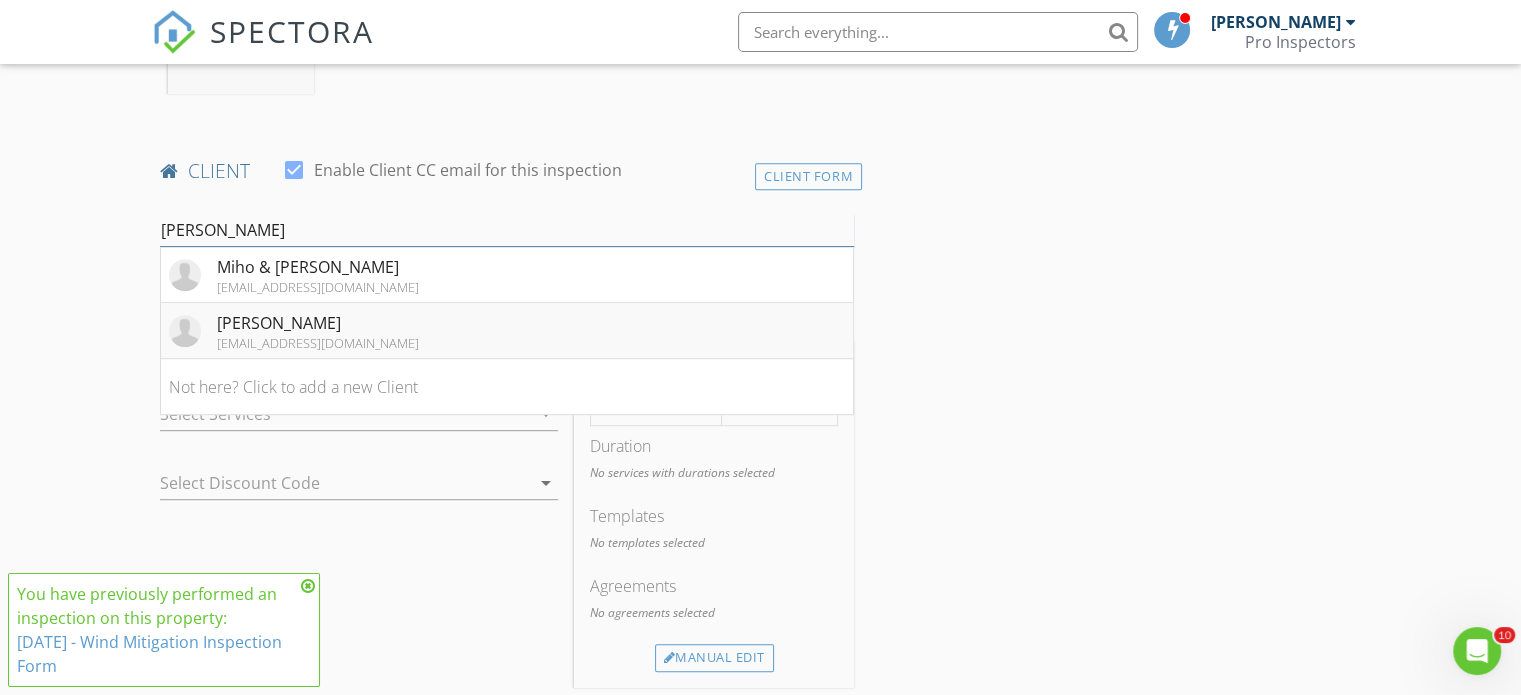 type on "[PERSON_NAME]" 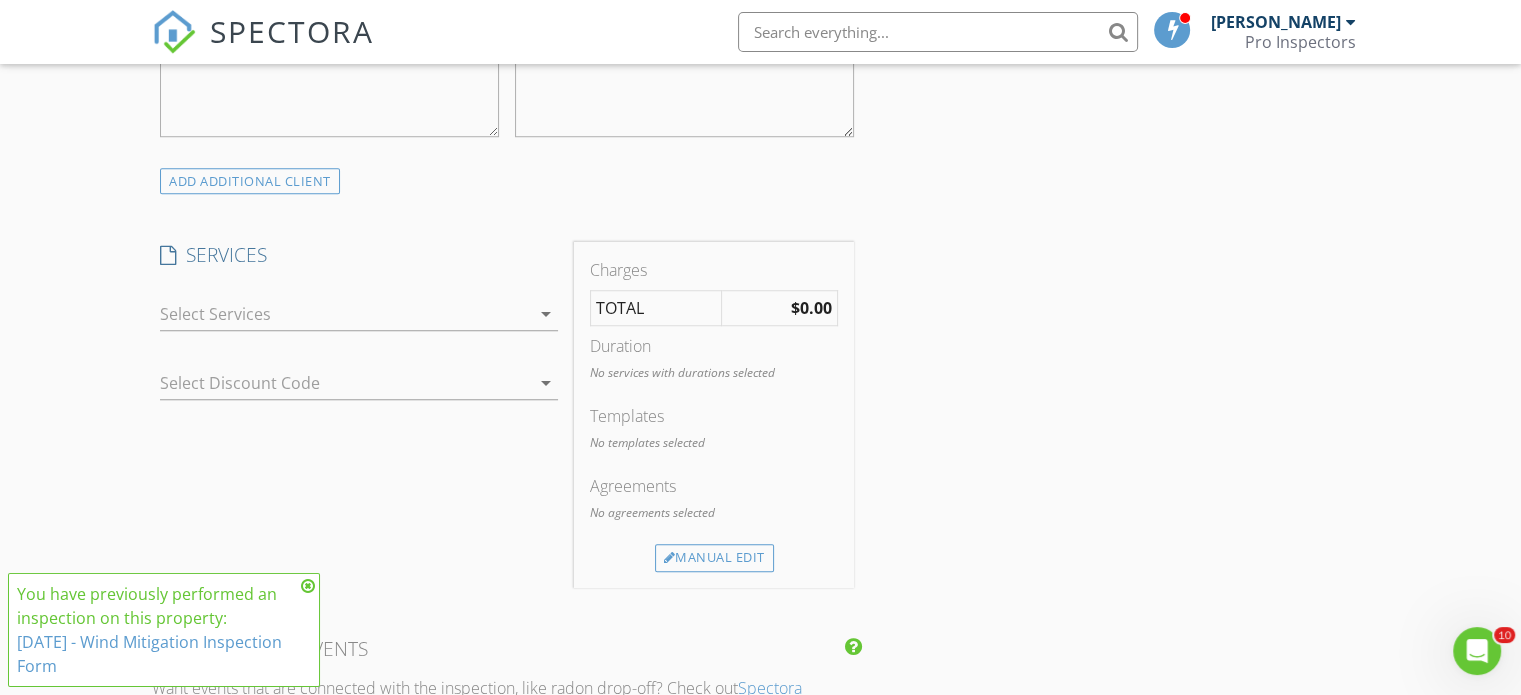 scroll, scrollTop: 1608, scrollLeft: 0, axis: vertical 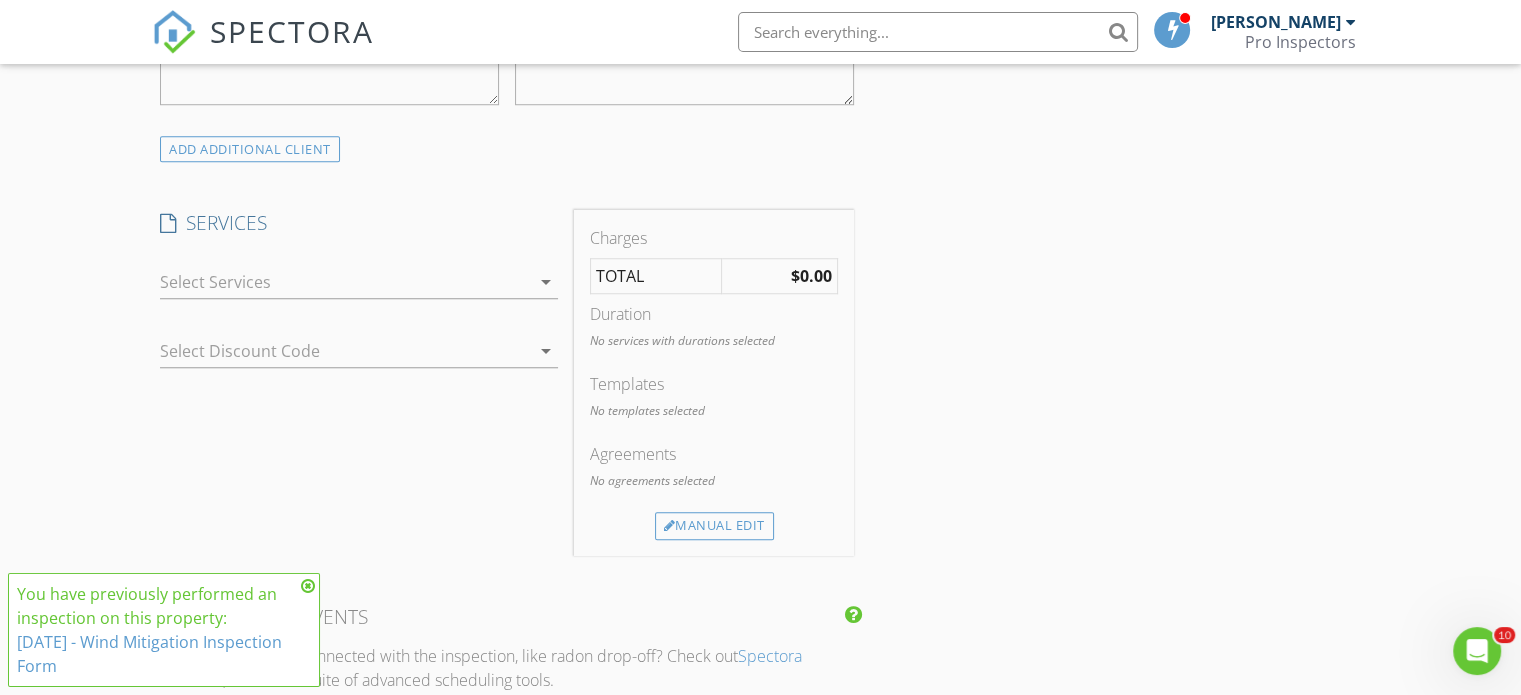 click at bounding box center [345, 282] 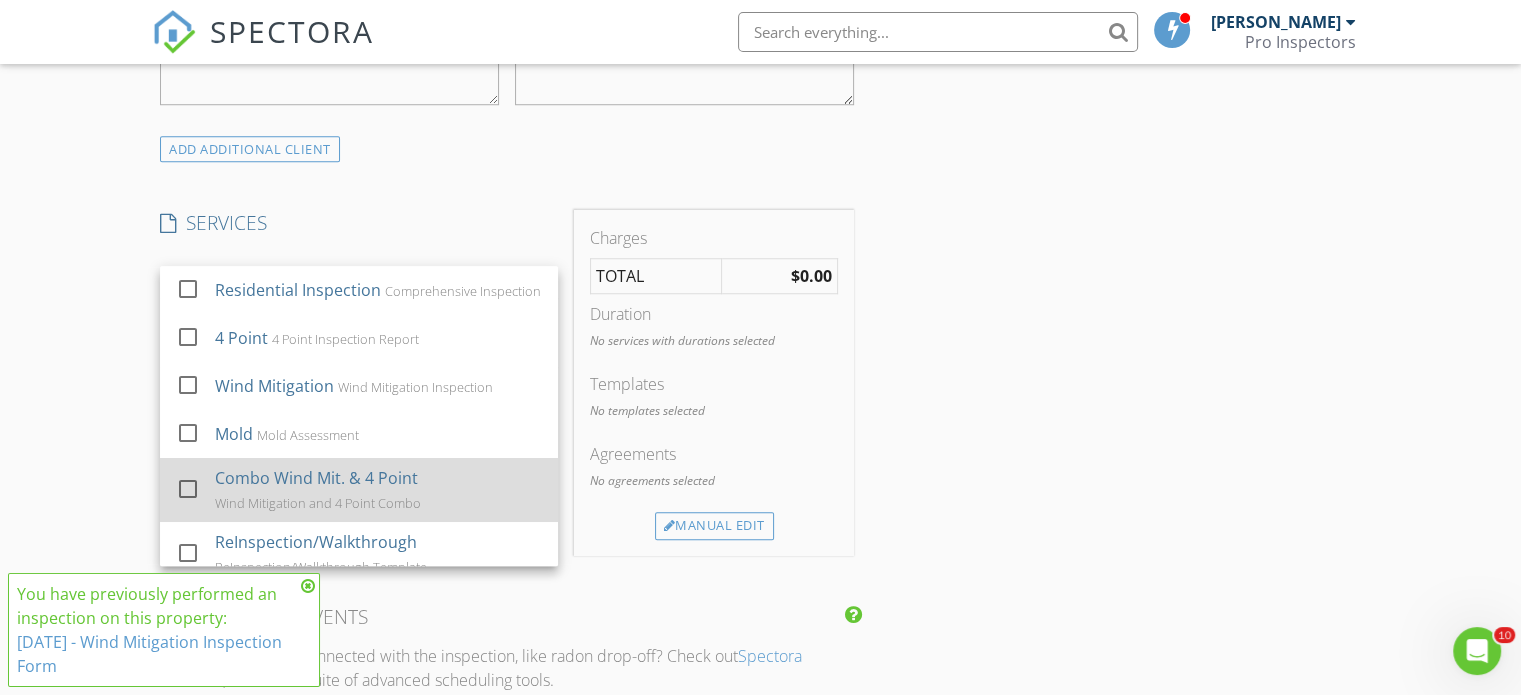 click on "Combo Wind Mit. & 4 Point" at bounding box center [316, 478] 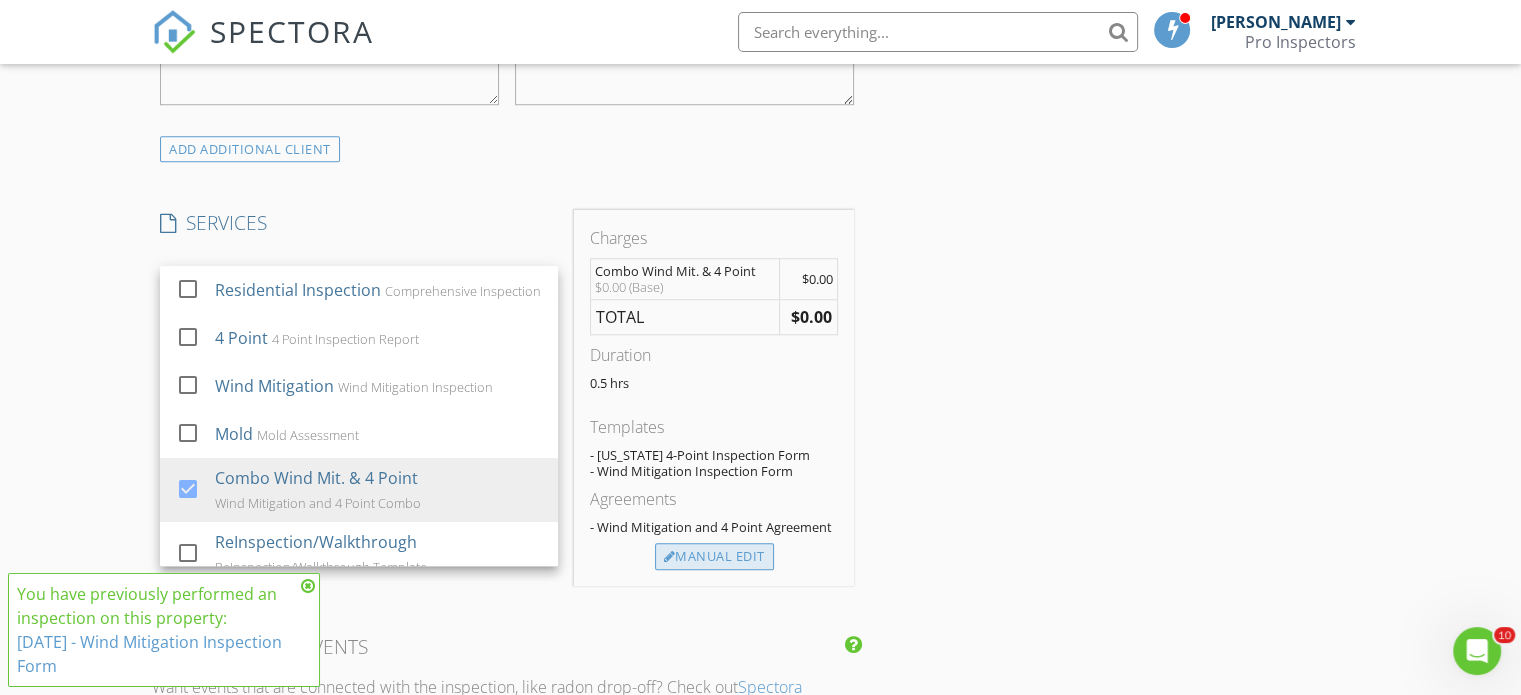 click on "Manual Edit" at bounding box center (714, 557) 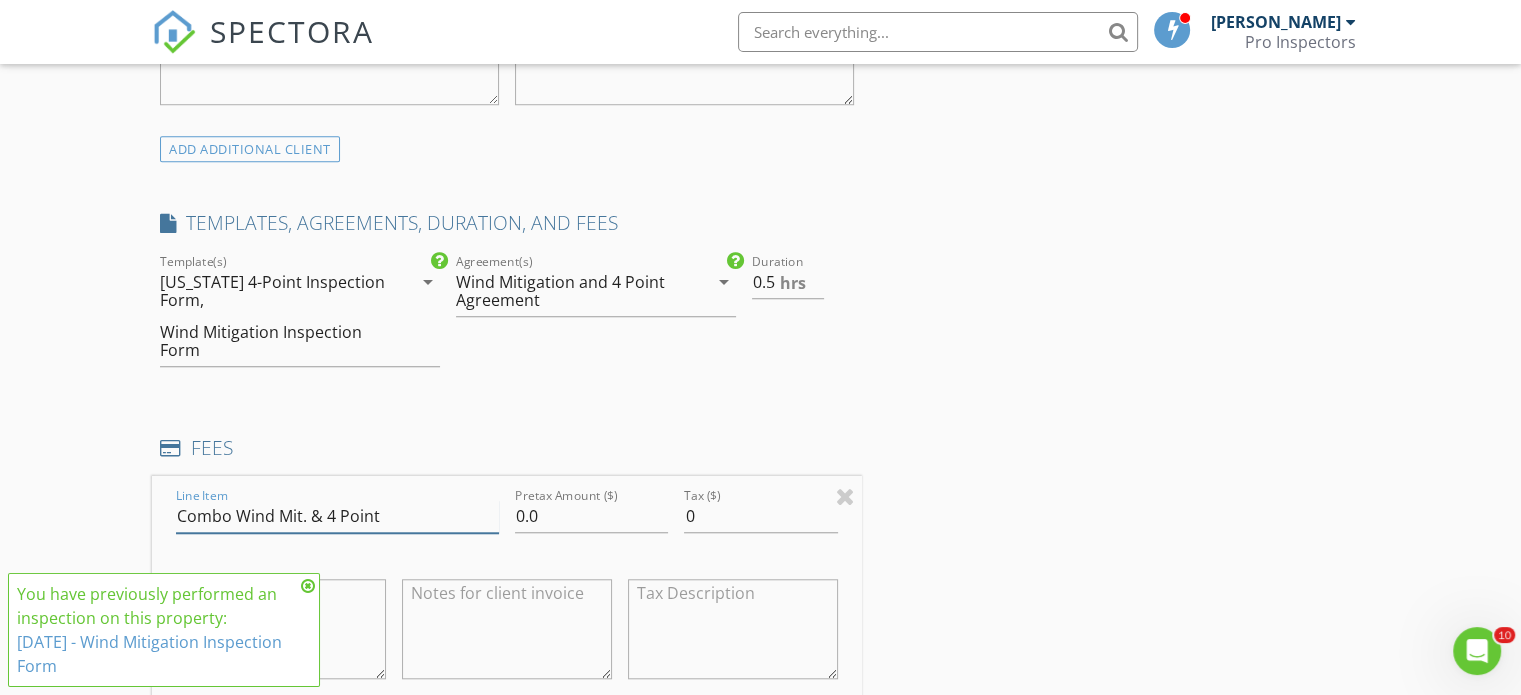 drag, startPoint x: 324, startPoint y: 512, endPoint x: 70, endPoint y: 495, distance: 254.56827 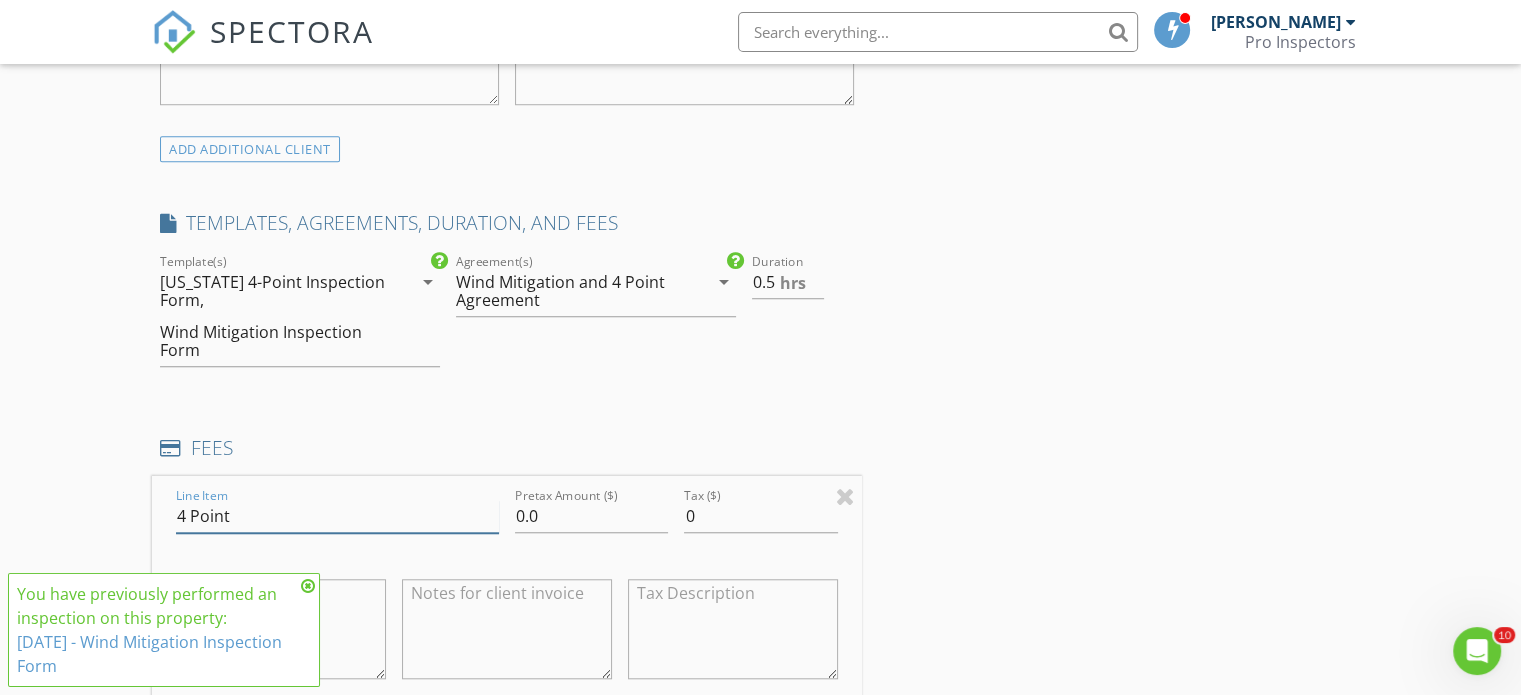 type on "4 Point" 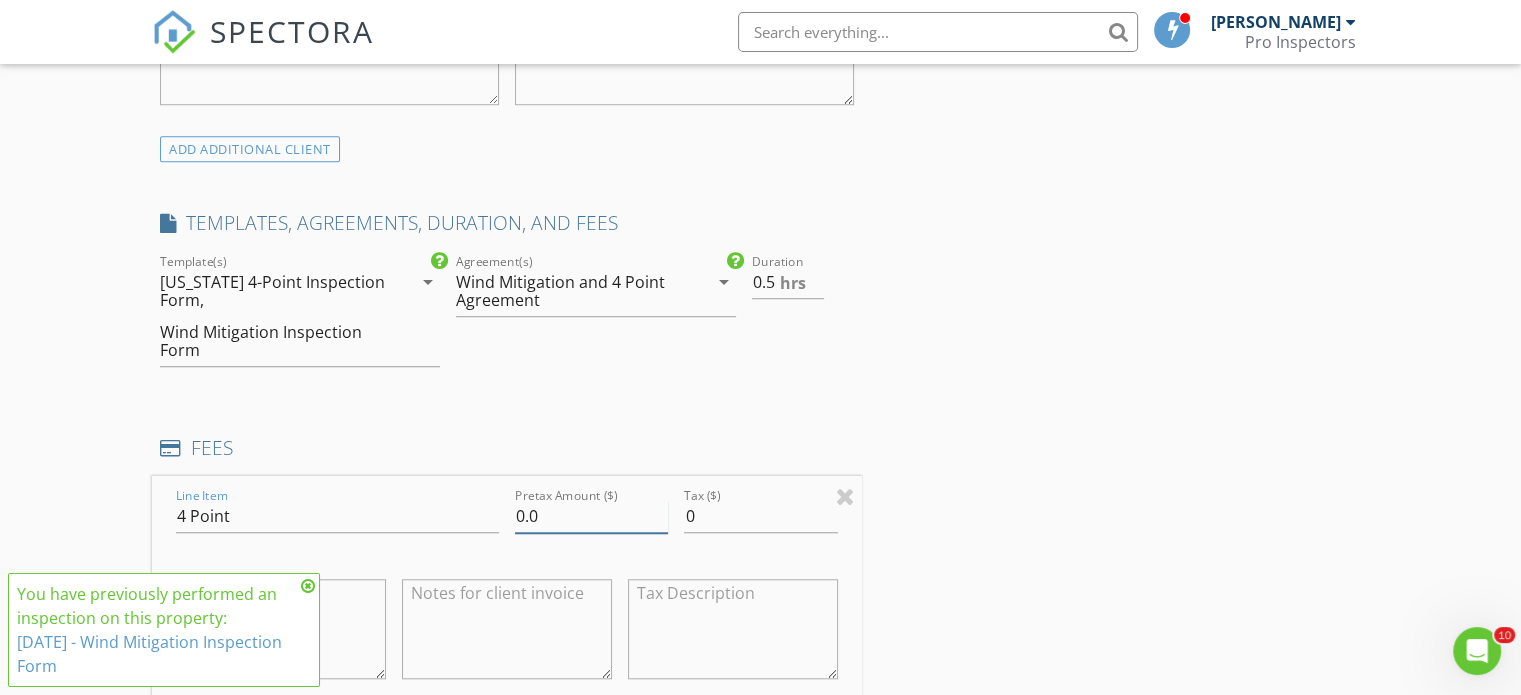 click on "0.0" at bounding box center (591, 516) 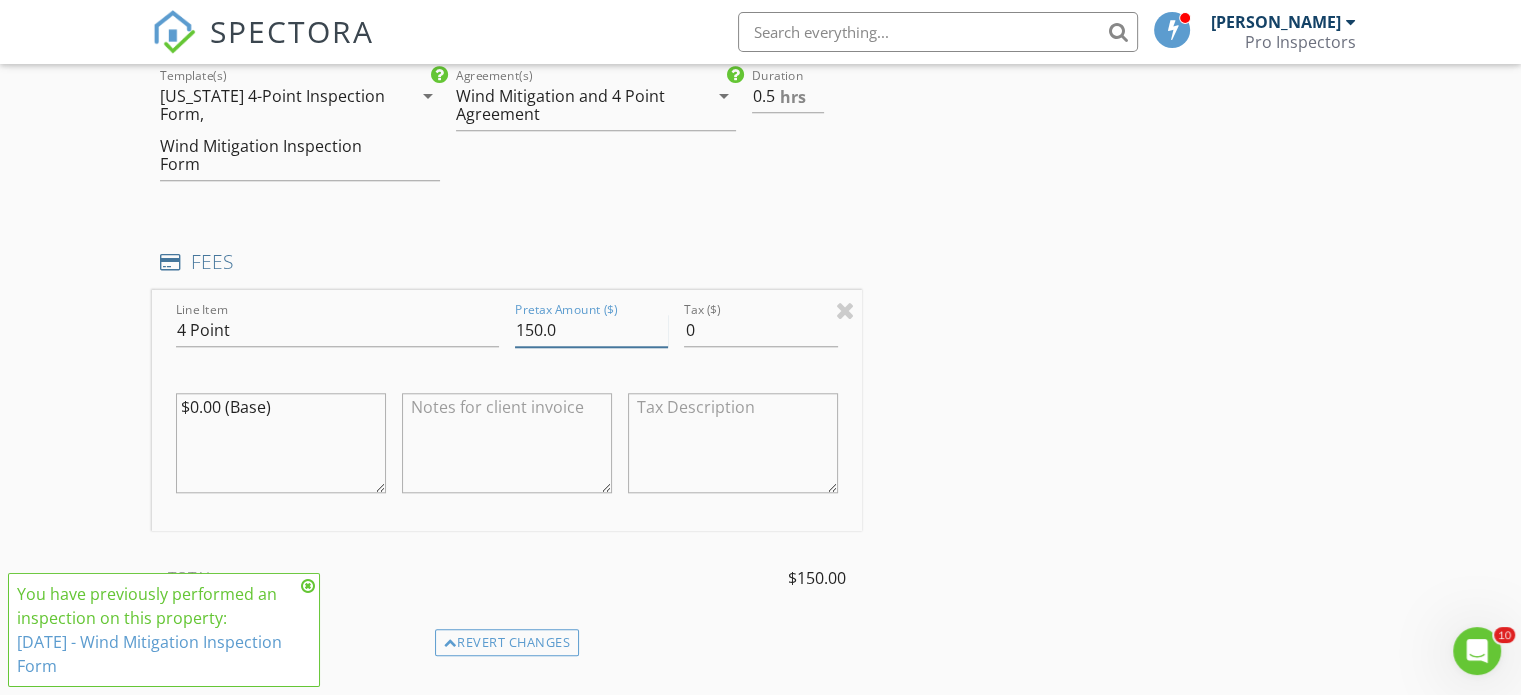 scroll, scrollTop: 1828, scrollLeft: 0, axis: vertical 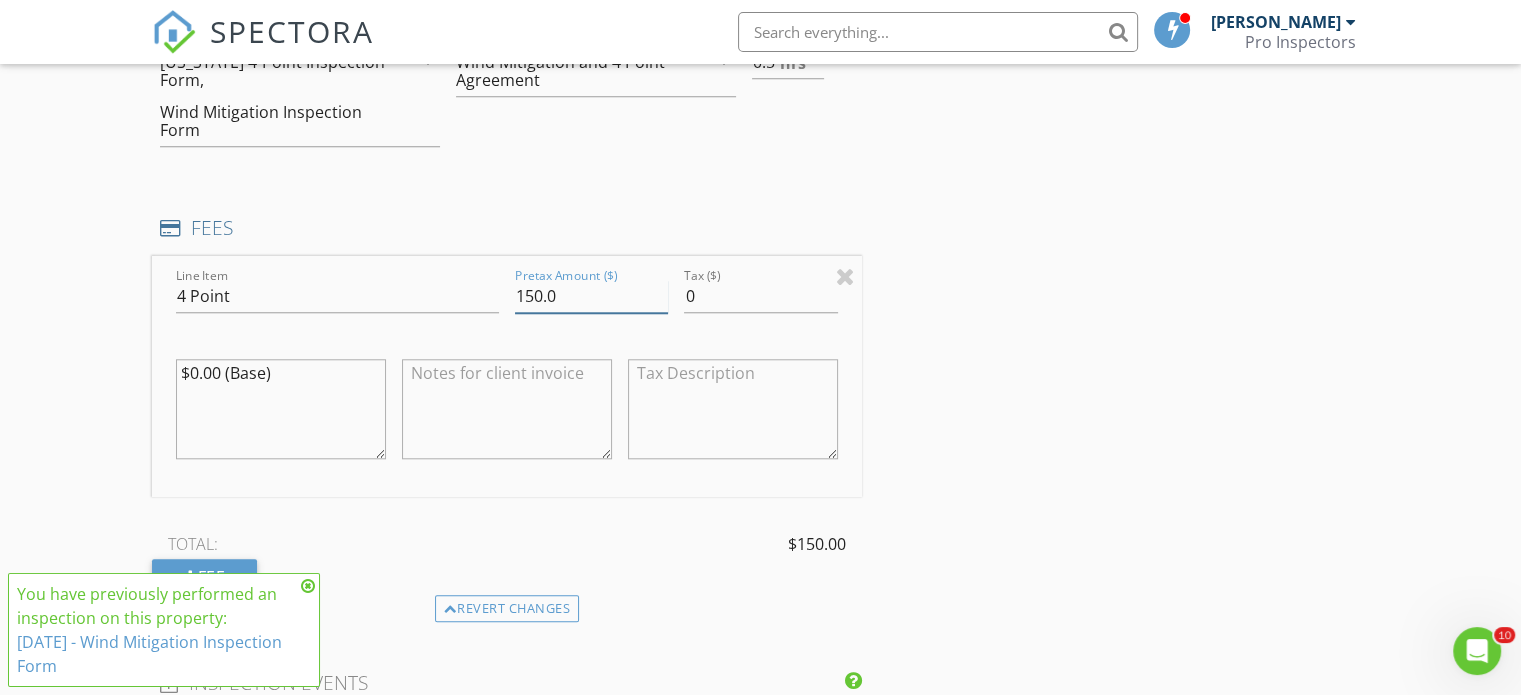 type on "150.0" 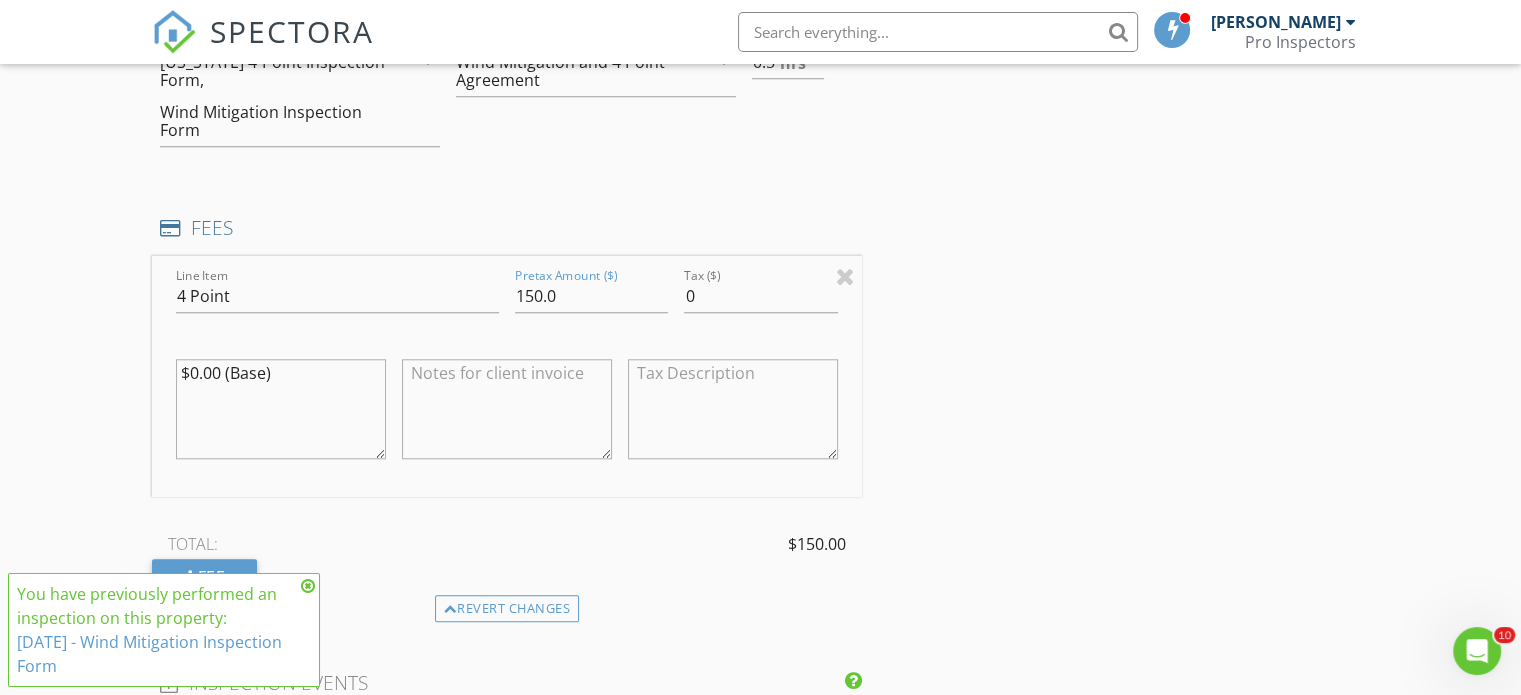 click at bounding box center [507, 409] 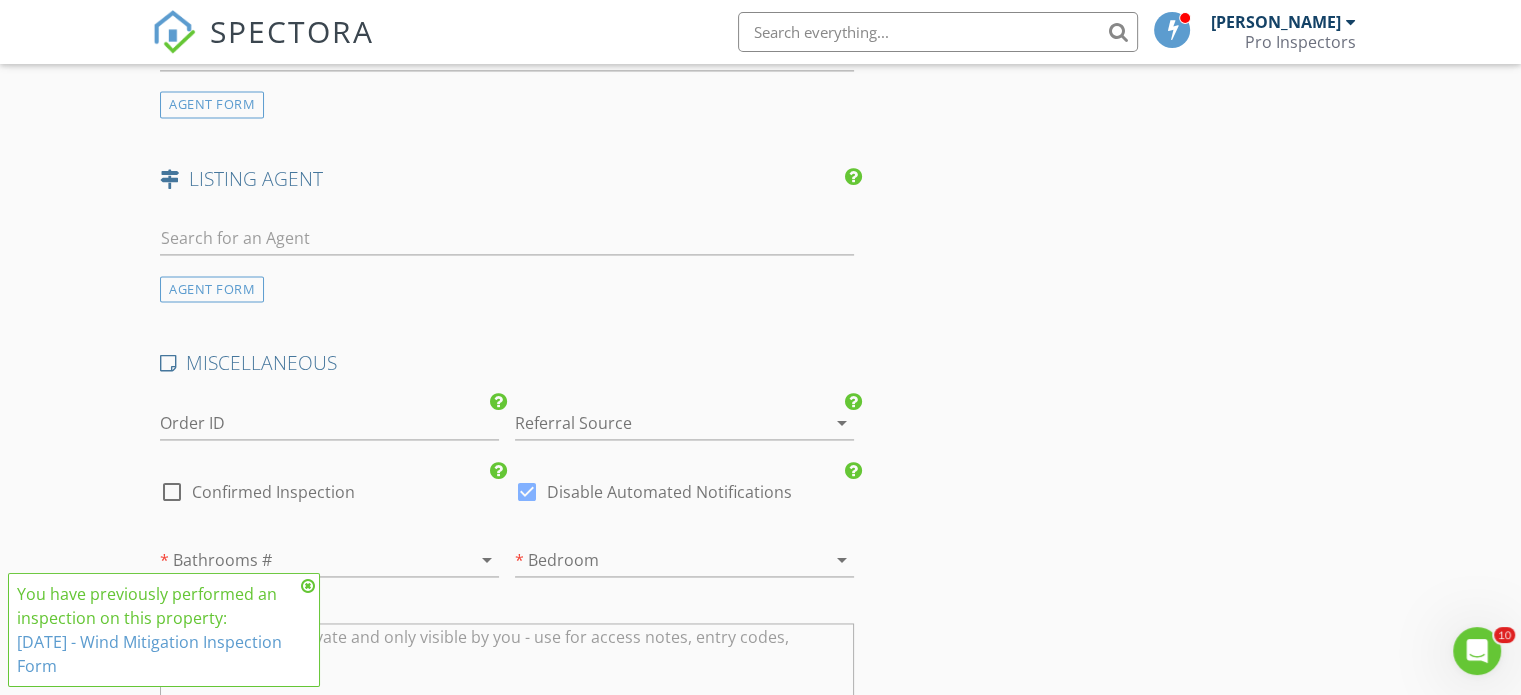 scroll, scrollTop: 2899, scrollLeft: 0, axis: vertical 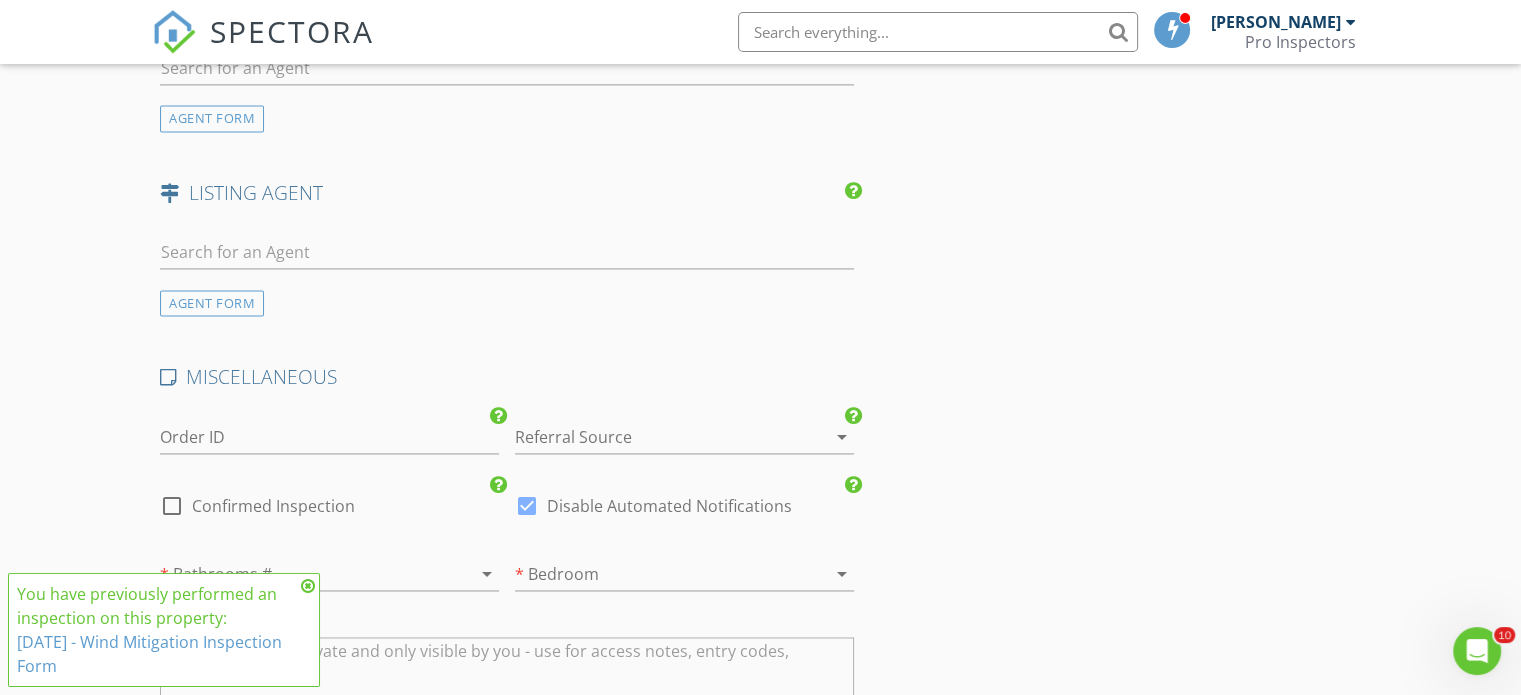 type on "Agent Pricing" 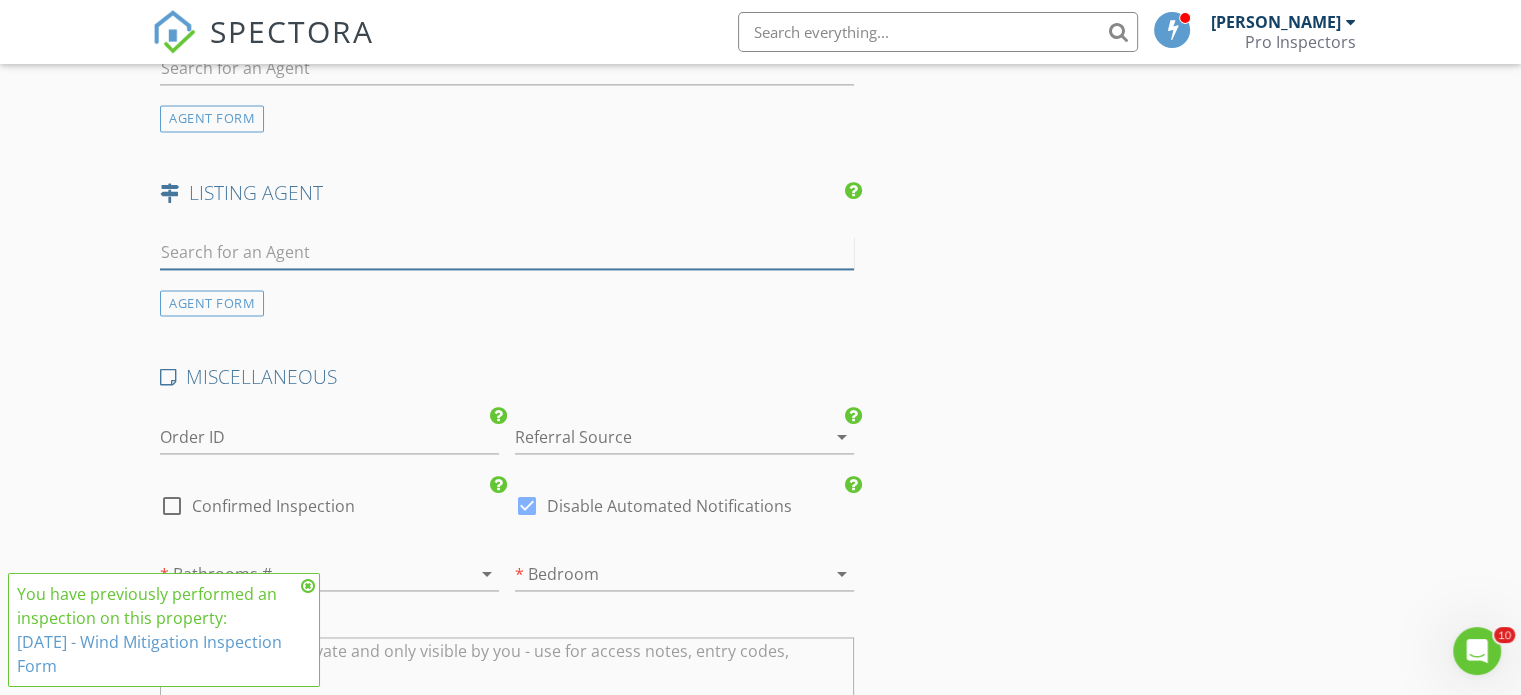 click at bounding box center (507, 252) 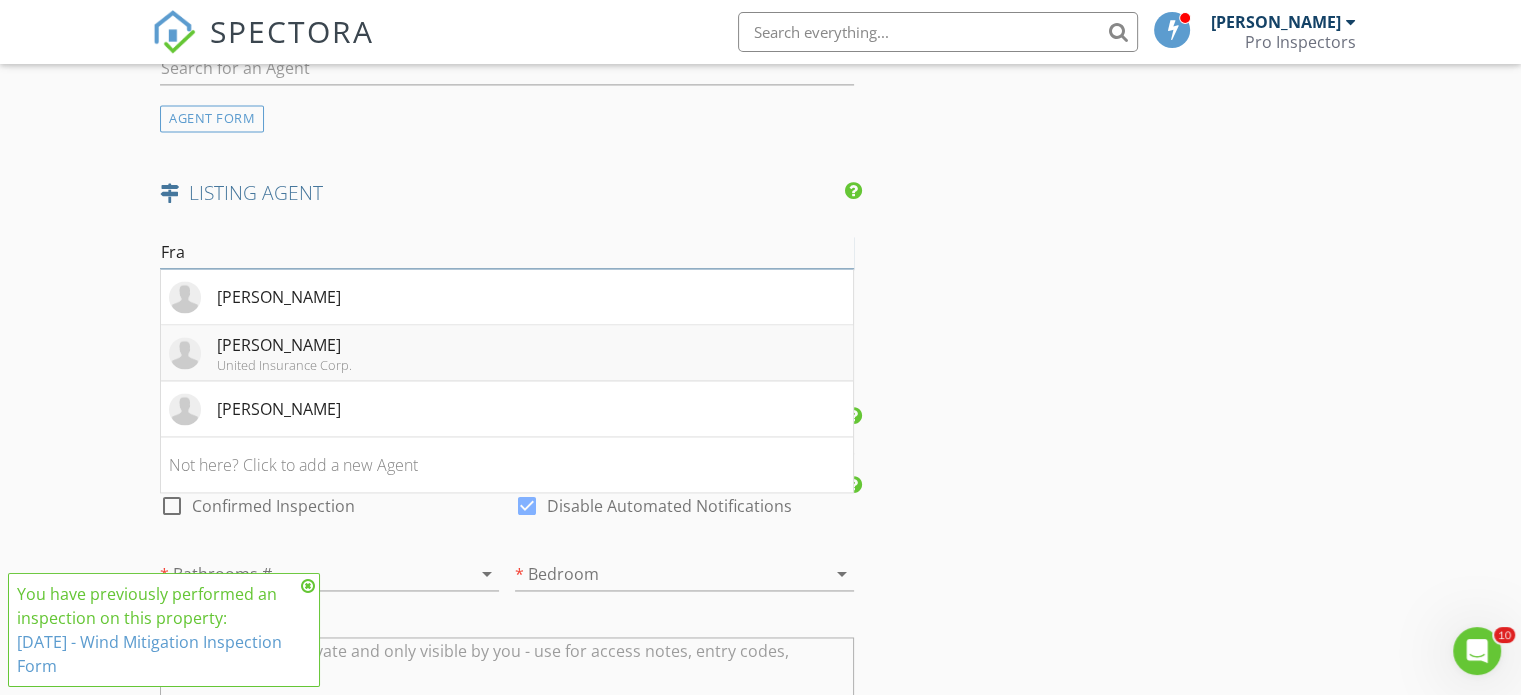 type on "Fra" 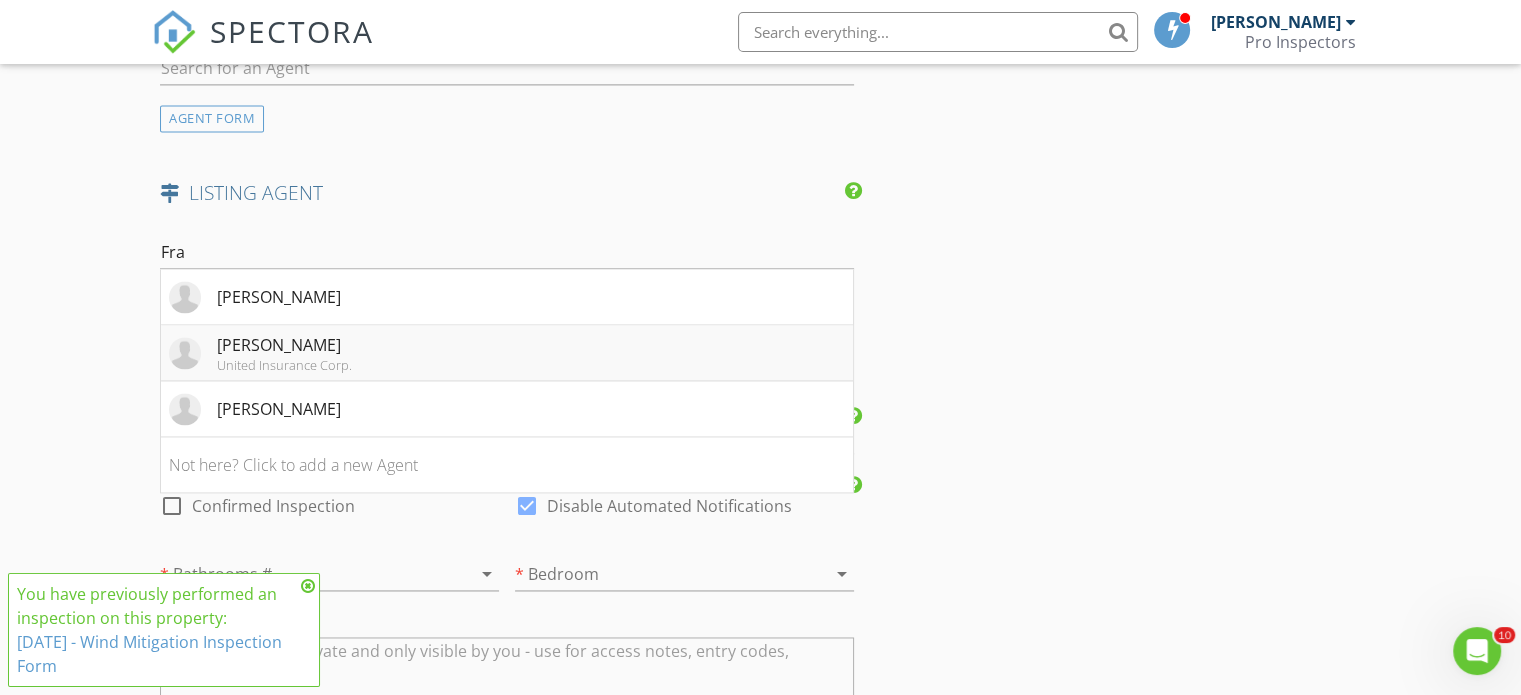 click on "United Insurance Corp." at bounding box center [284, 365] 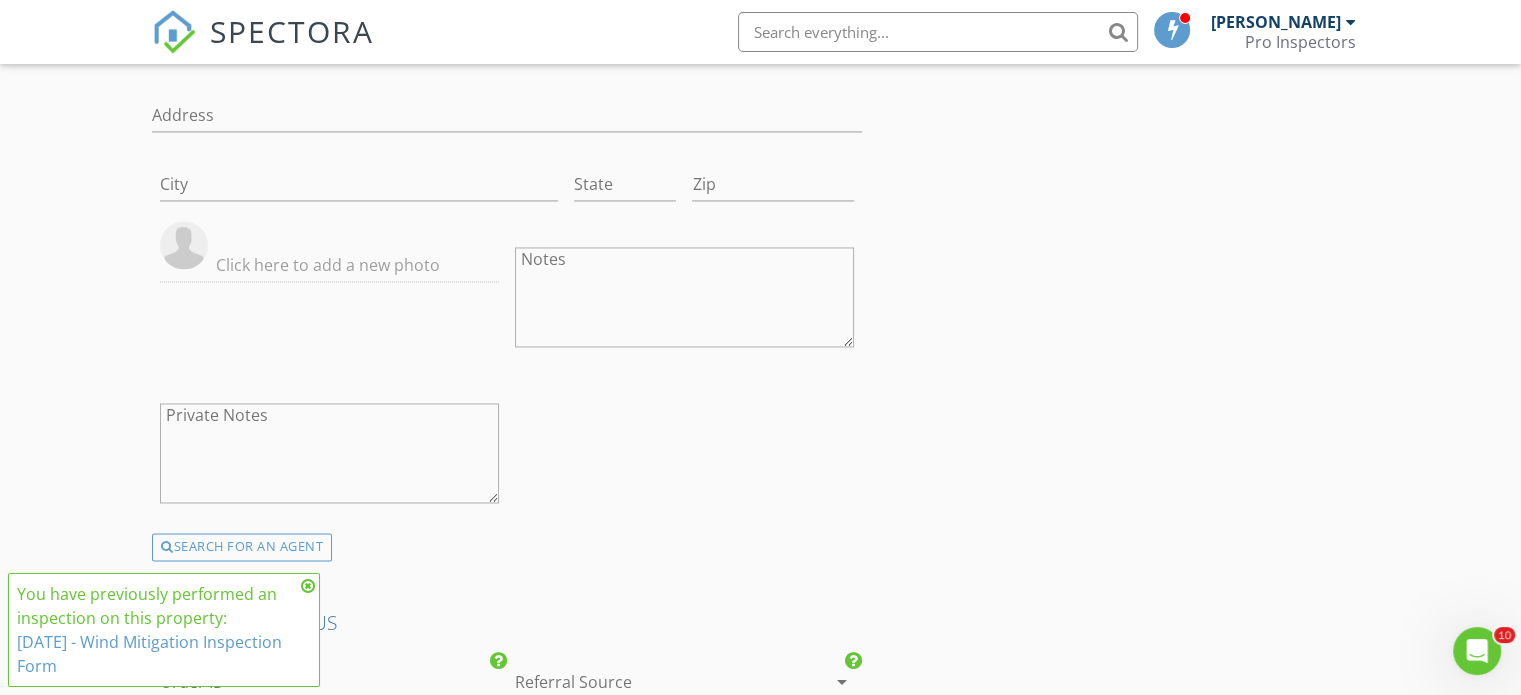 scroll, scrollTop: 3916, scrollLeft: 0, axis: vertical 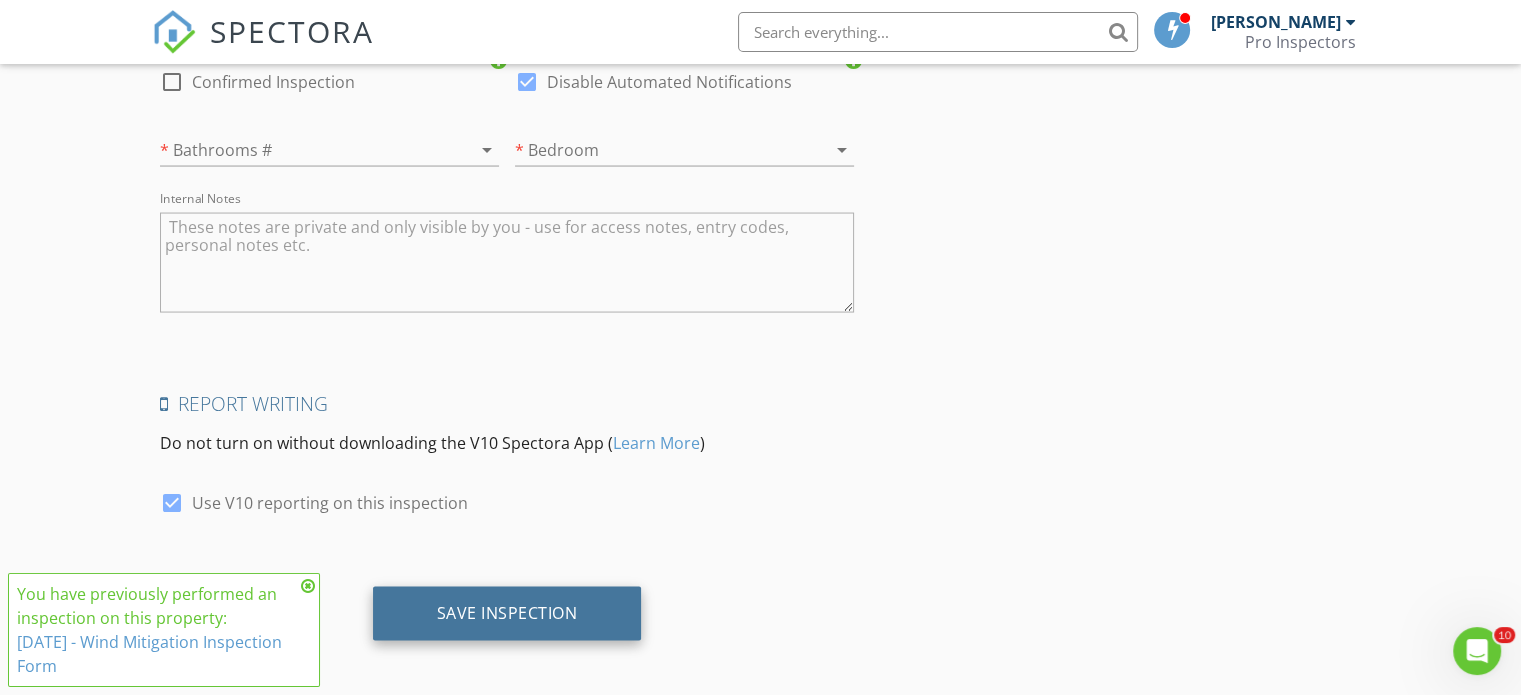 click on "Save Inspection" at bounding box center (507, 613) 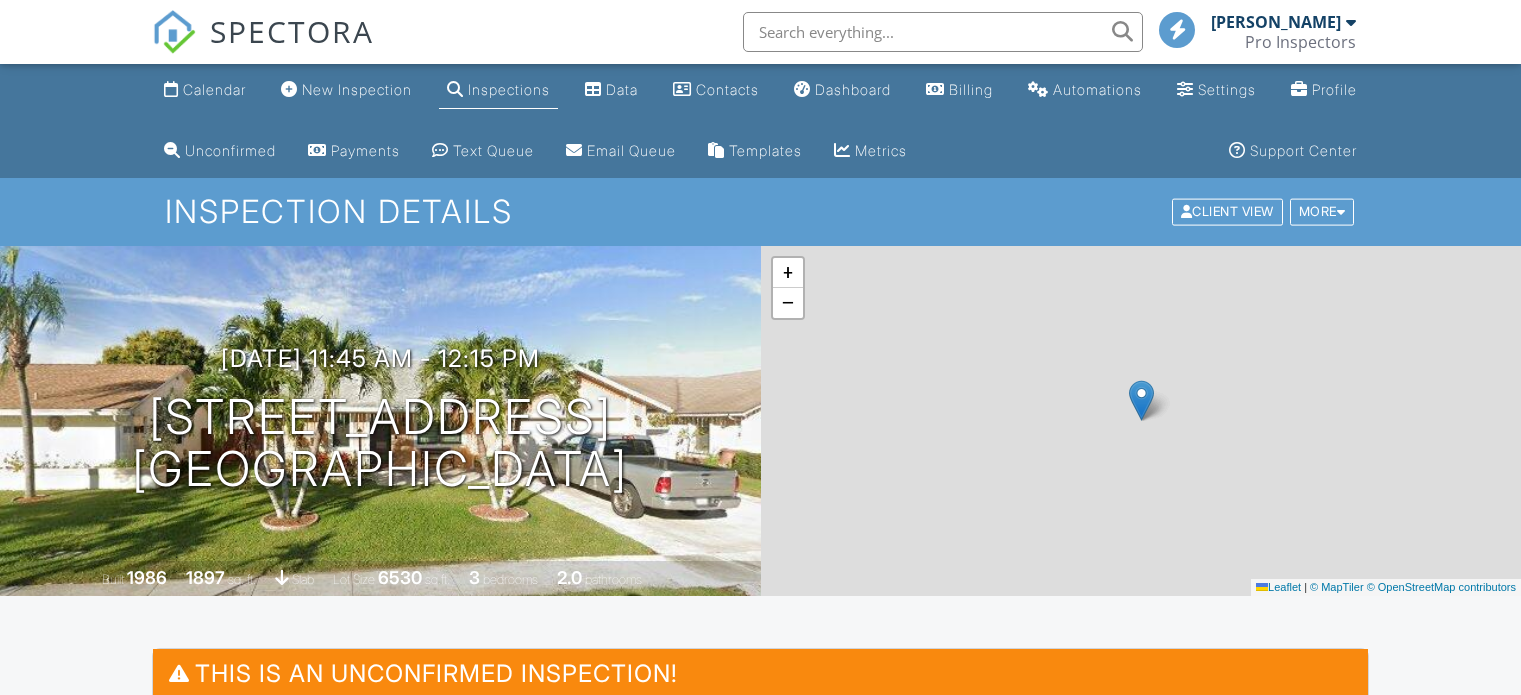scroll, scrollTop: 0, scrollLeft: 0, axis: both 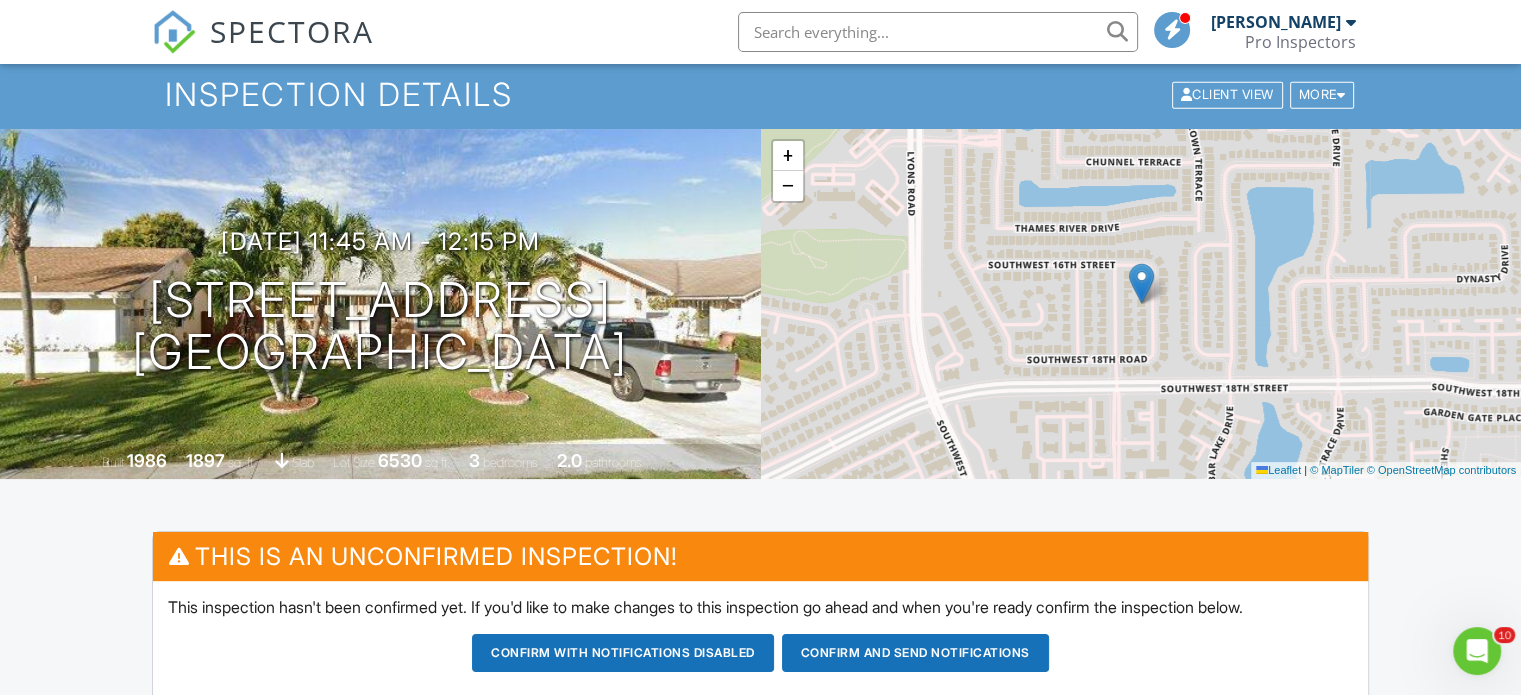 drag, startPoint x: 1526, startPoint y: 33, endPoint x: 1535, endPoint y: 60, distance: 28.460499 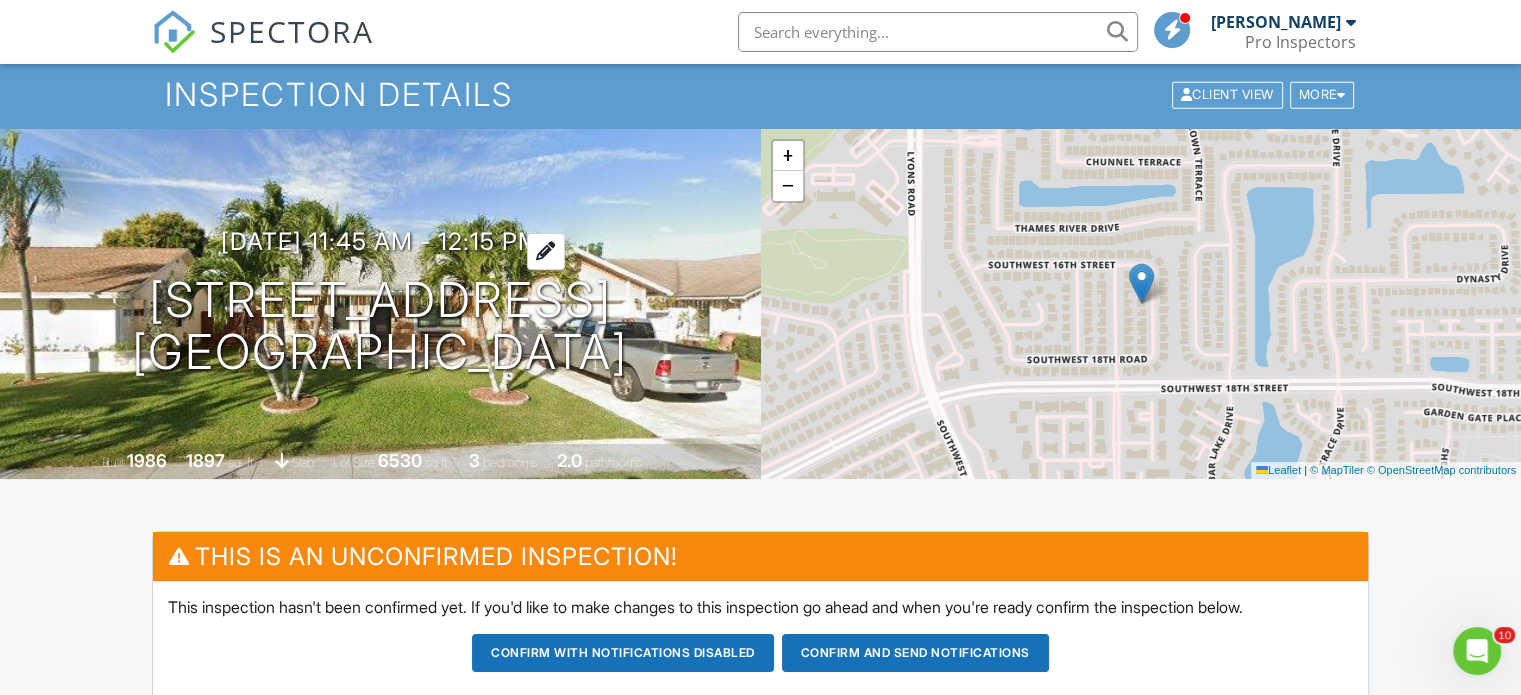 click on "07/11/2025 11:45 am
- 12:15 pm" at bounding box center (380, 241) 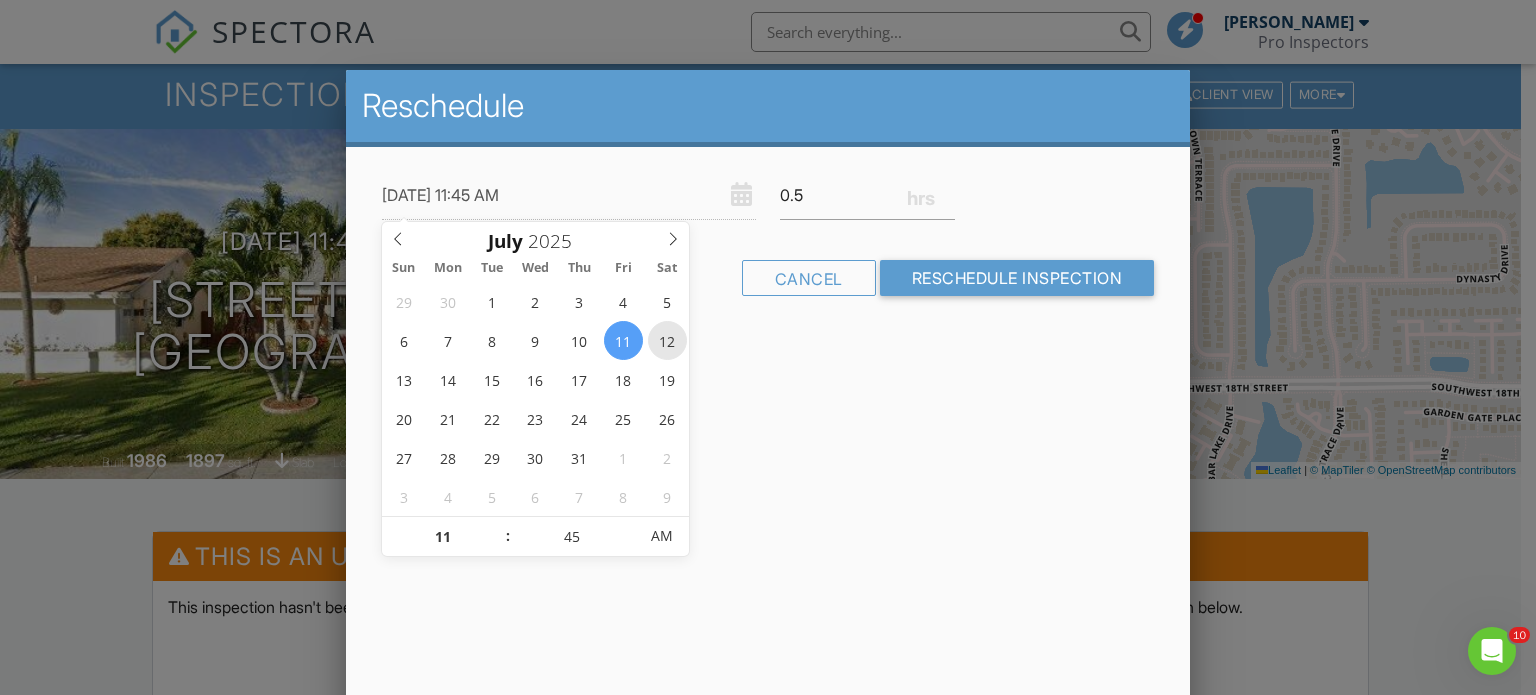 type on "[DATE] 11:45 AM" 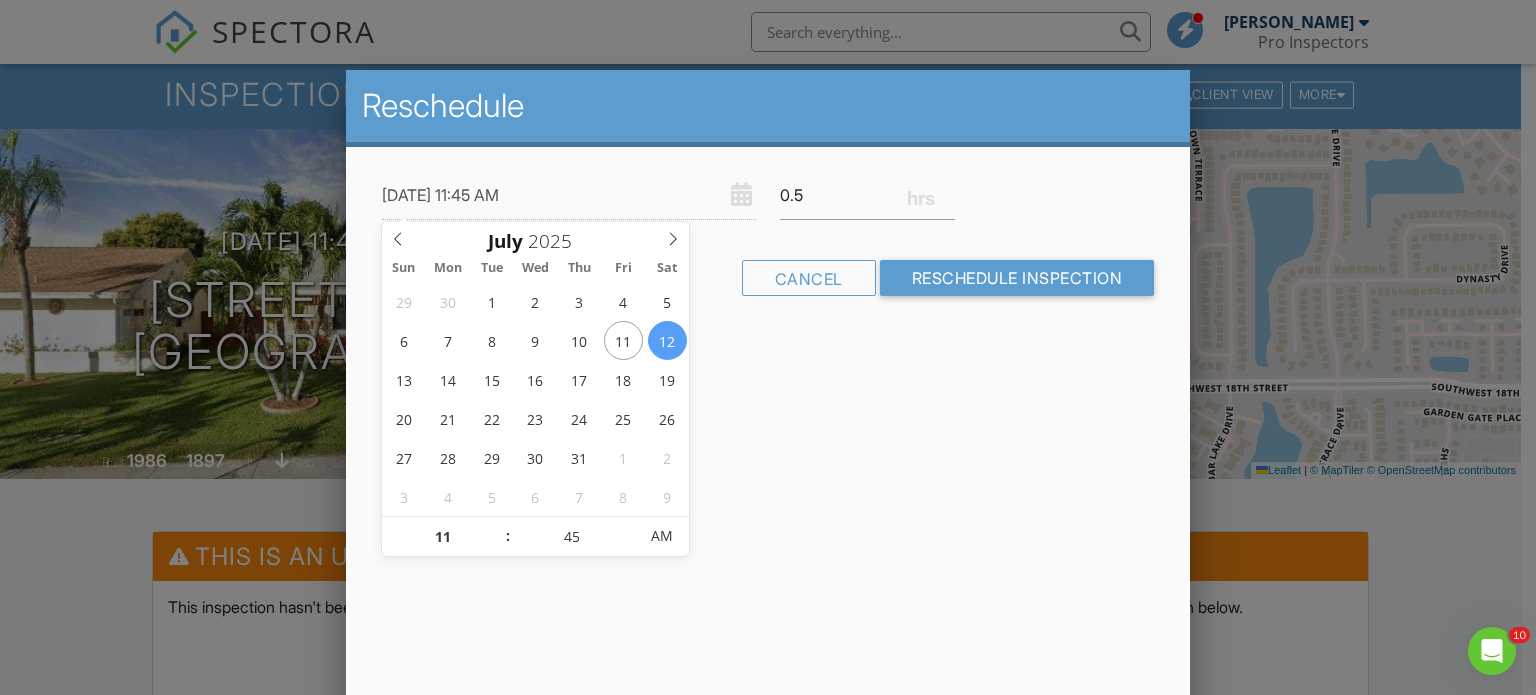 click on "Reschedule
07/12/2025 11:45 AM
0.5
Warning: this date/time is in the past.
Cancel
Reschedule Inspection" at bounding box center [768, 420] 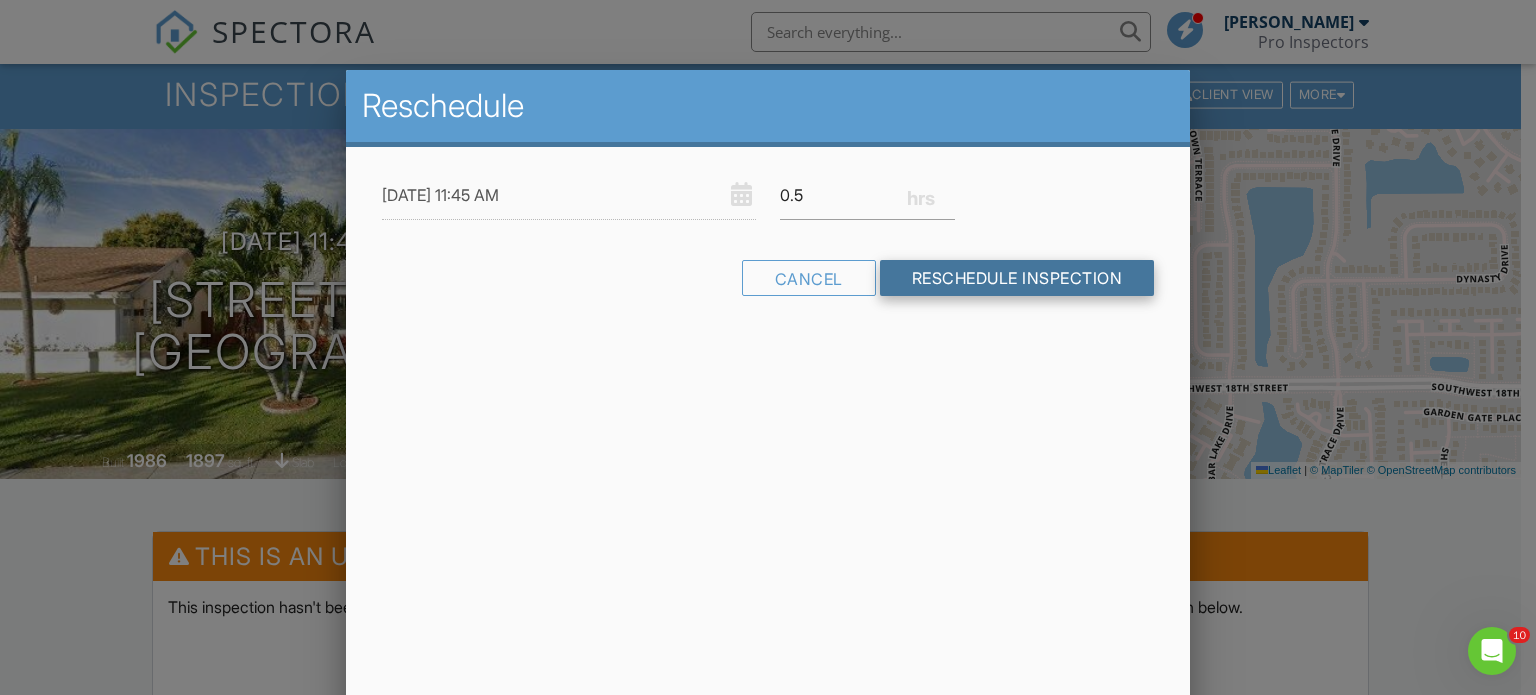 click on "Reschedule Inspection" at bounding box center (1017, 278) 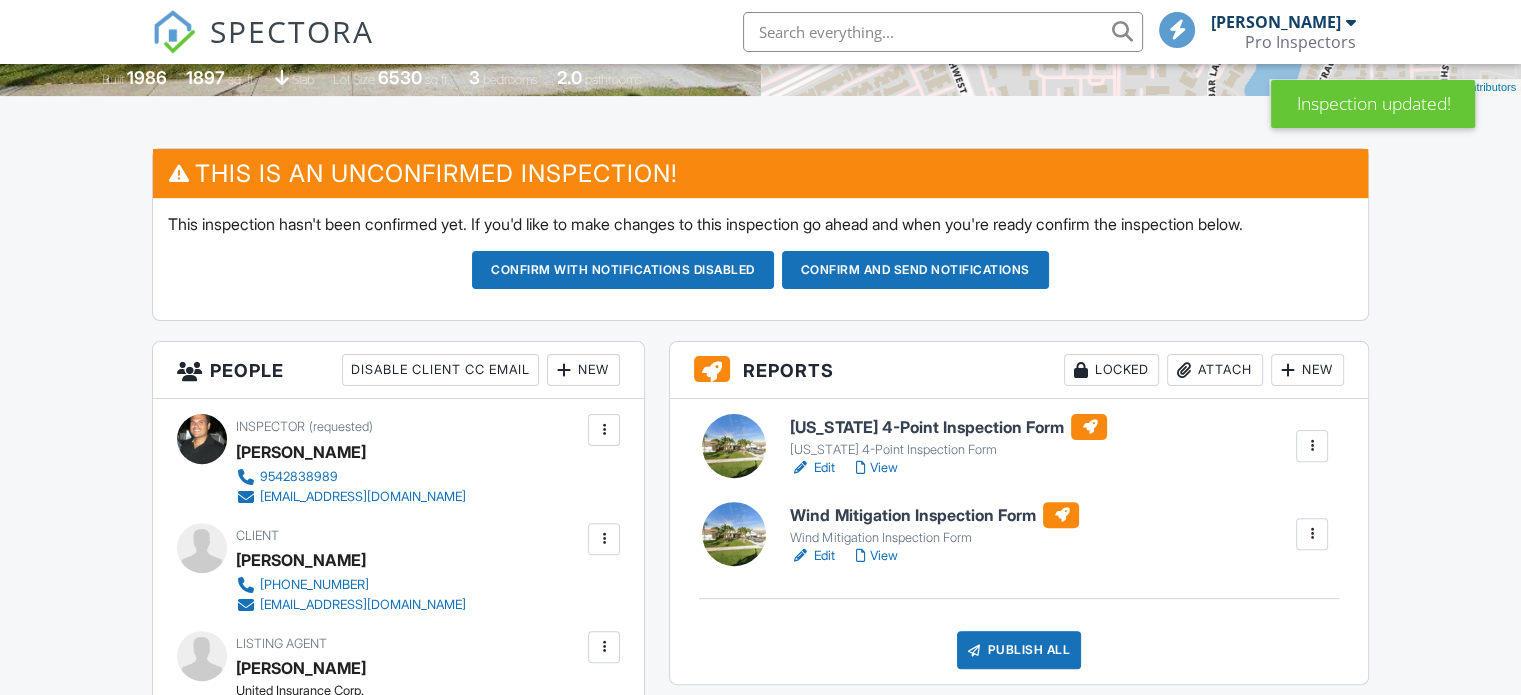 scroll, scrollTop: 500, scrollLeft: 0, axis: vertical 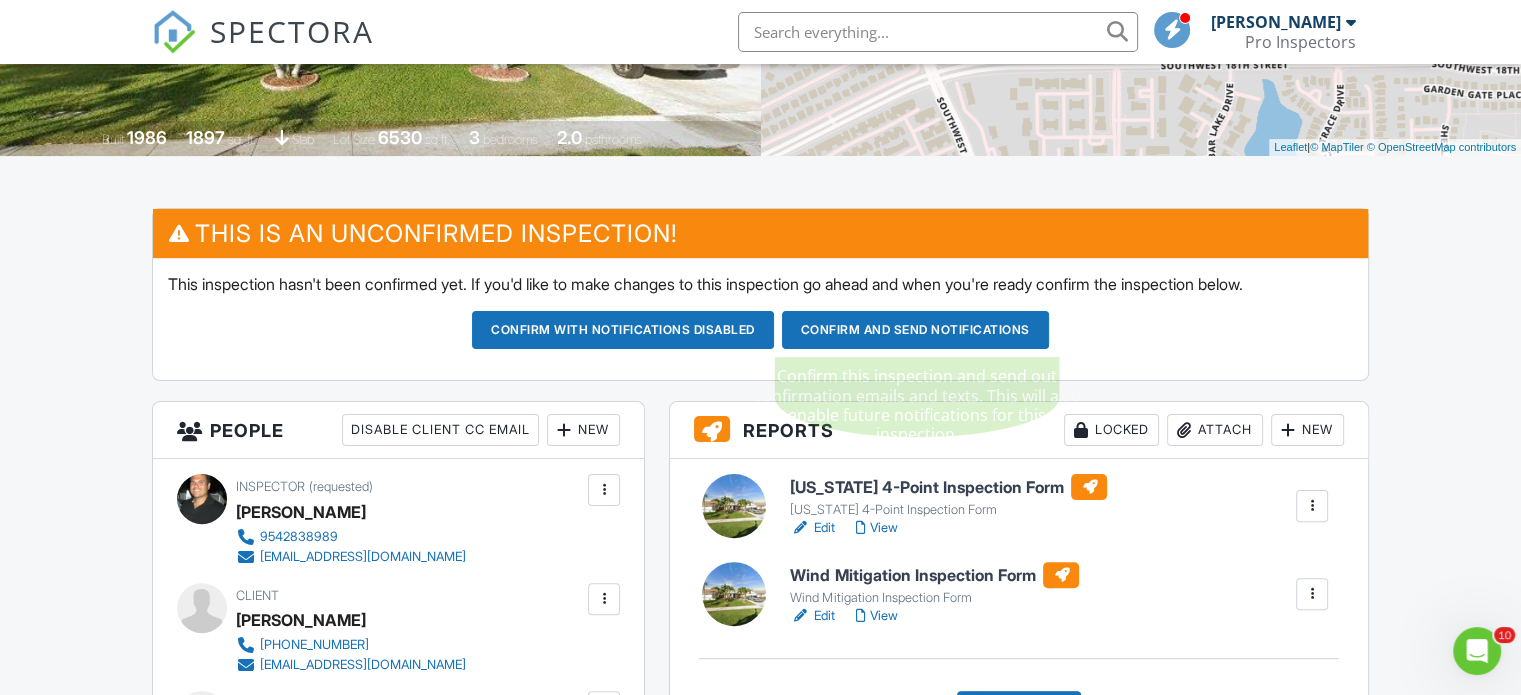 click on "Confirm and send notifications" at bounding box center [623, 330] 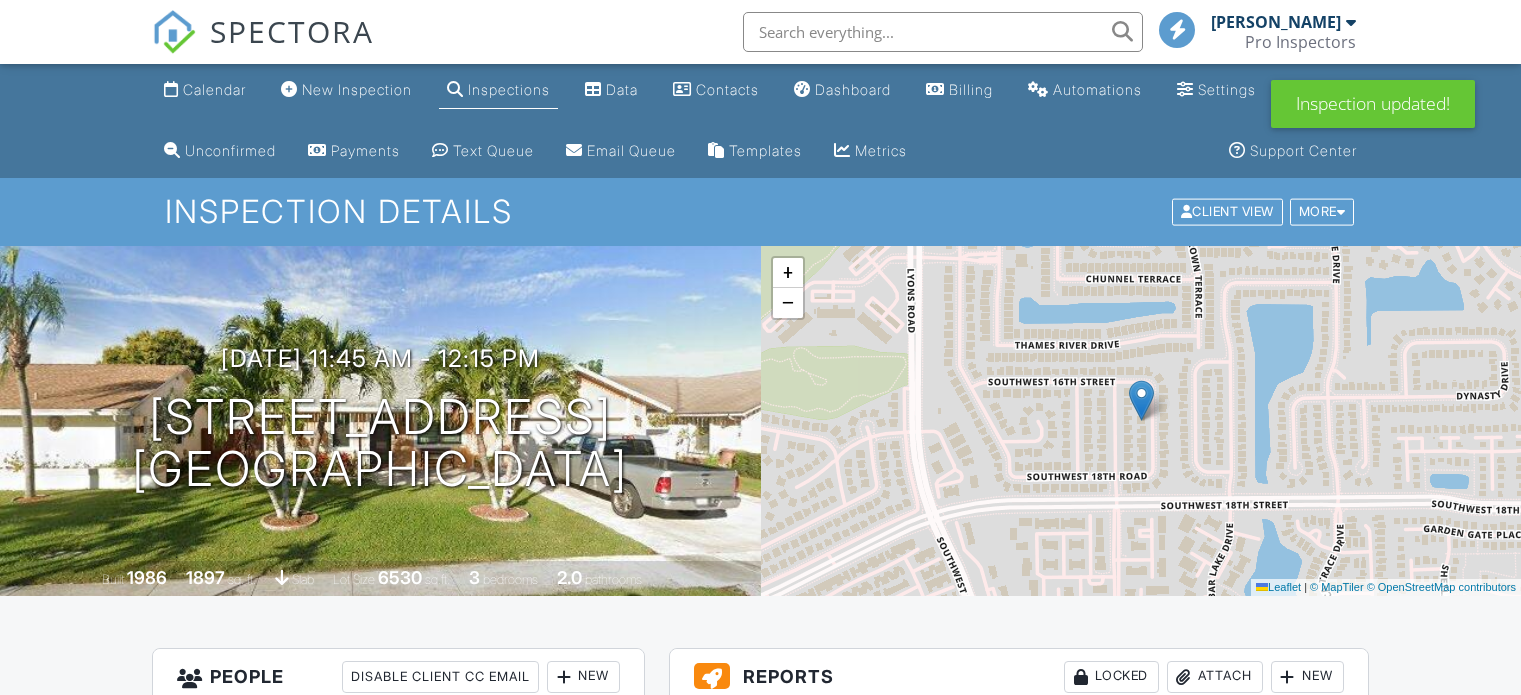 scroll, scrollTop: 0, scrollLeft: 0, axis: both 